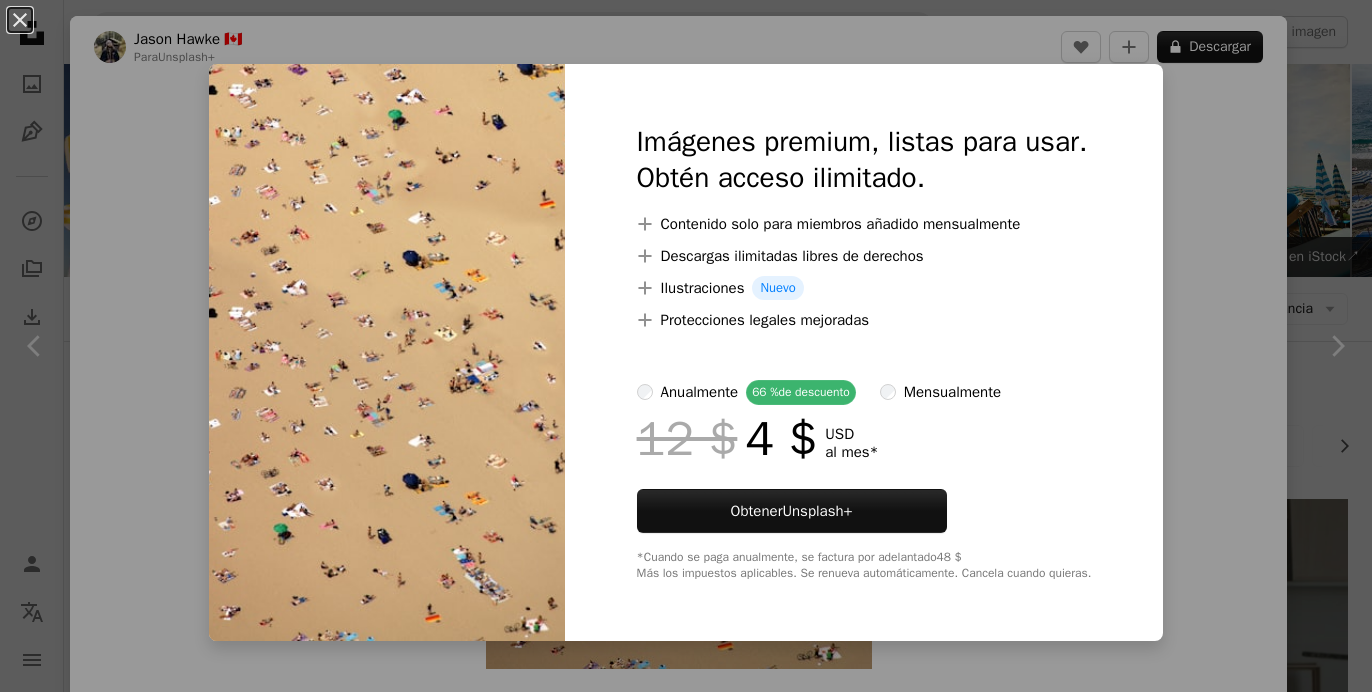 scroll, scrollTop: 11532, scrollLeft: 0, axis: vertical 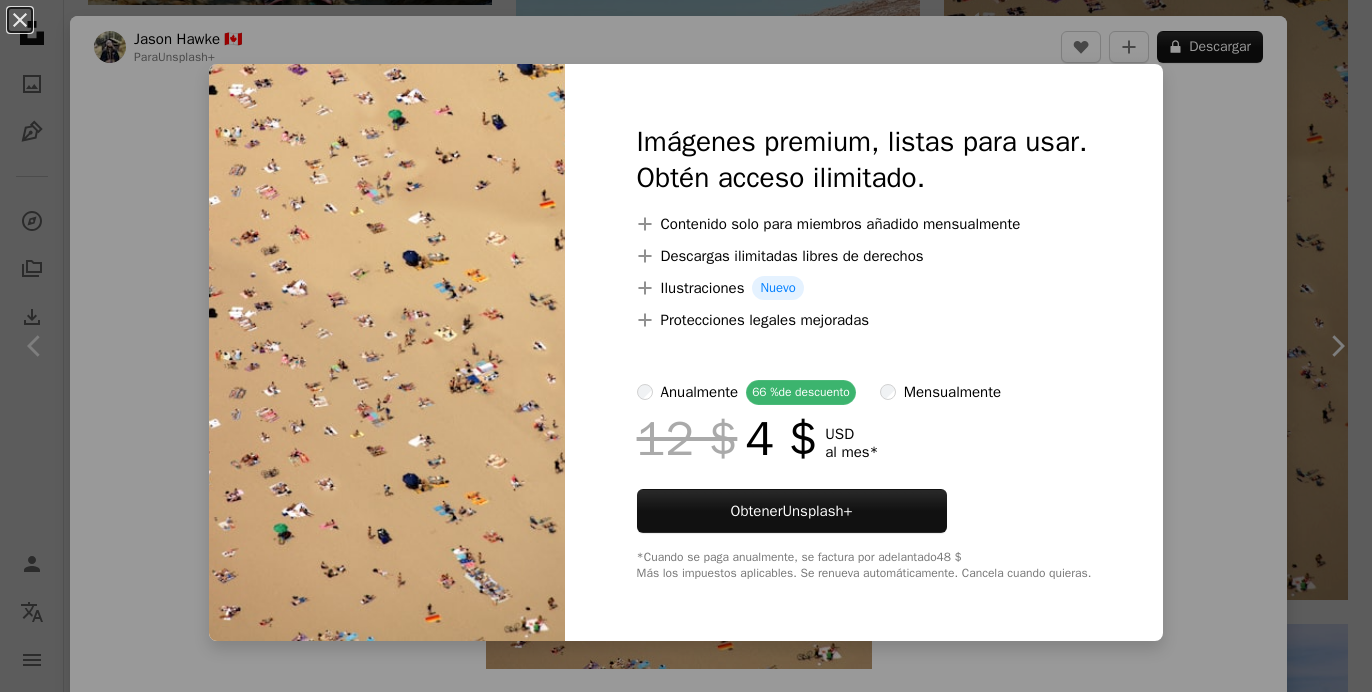 click on "An X shape Imágenes premium, listas para usar. Obtén acceso ilimitado. A plus sign Contenido solo para miembros añadido mensualmente A plus sign Descargas ilimitadas libres de derechos A plus sign Ilustraciones  Nuevo A plus sign Protecciones legales mejoradas anualmente 66 %  de descuento mensualmente 12 $   4 $ USD al mes * Obtener  Unsplash+ *Cuando se paga anualmente, se factura por adelantado  48 $ Más los impuestos aplicables. Se renueva automáticamente. Cancela cuando quieras." at bounding box center (686, 346) 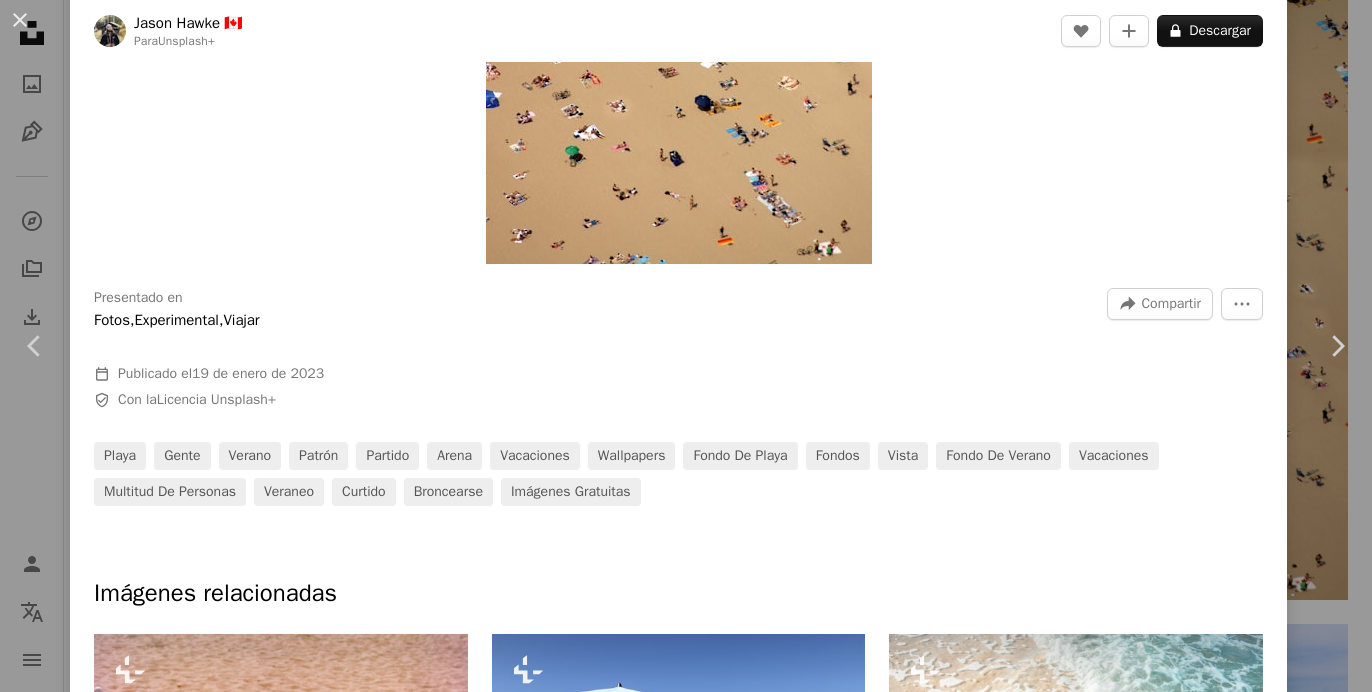 scroll, scrollTop: 0, scrollLeft: 0, axis: both 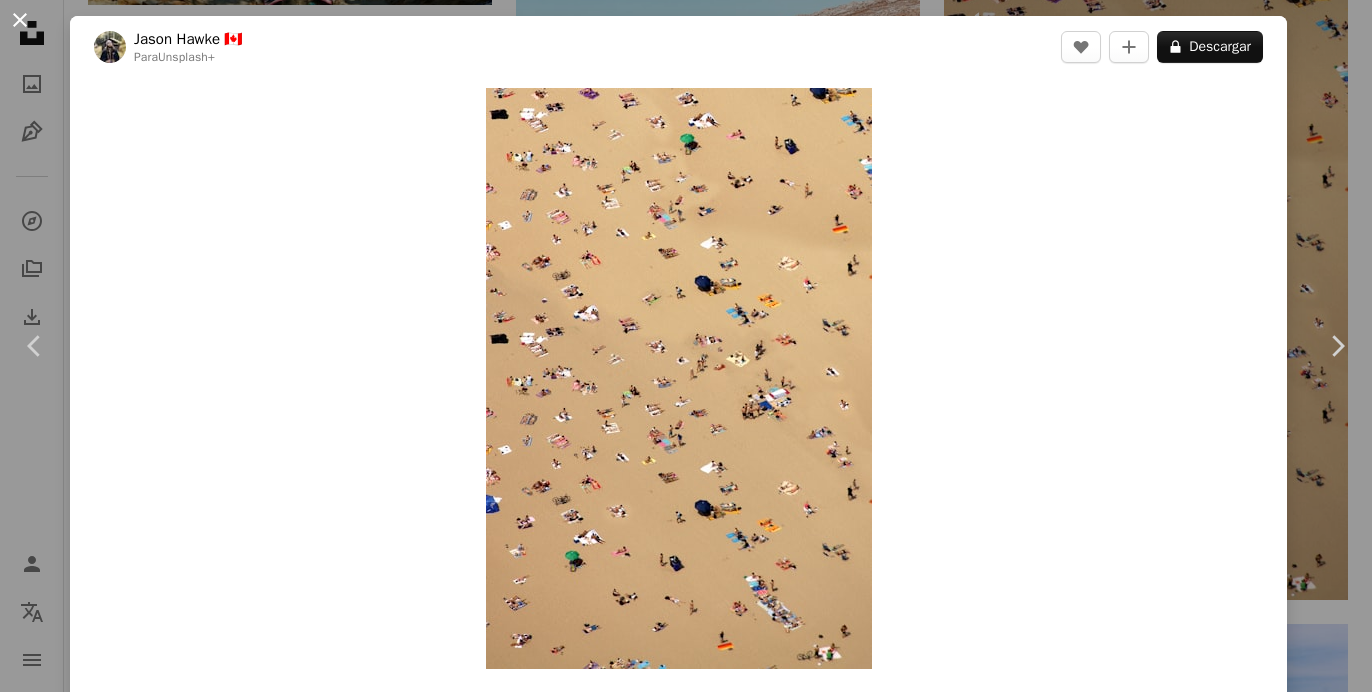 click on "An X shape" at bounding box center (20, 20) 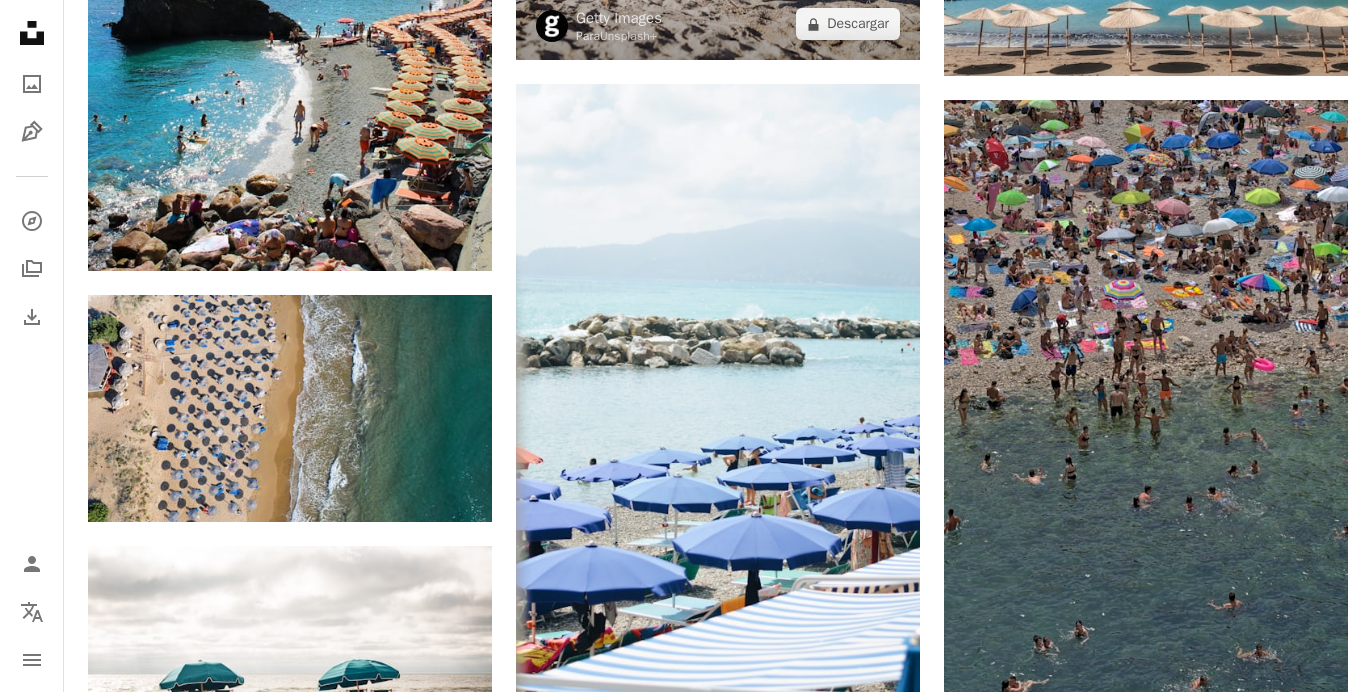 scroll, scrollTop: 14709, scrollLeft: 0, axis: vertical 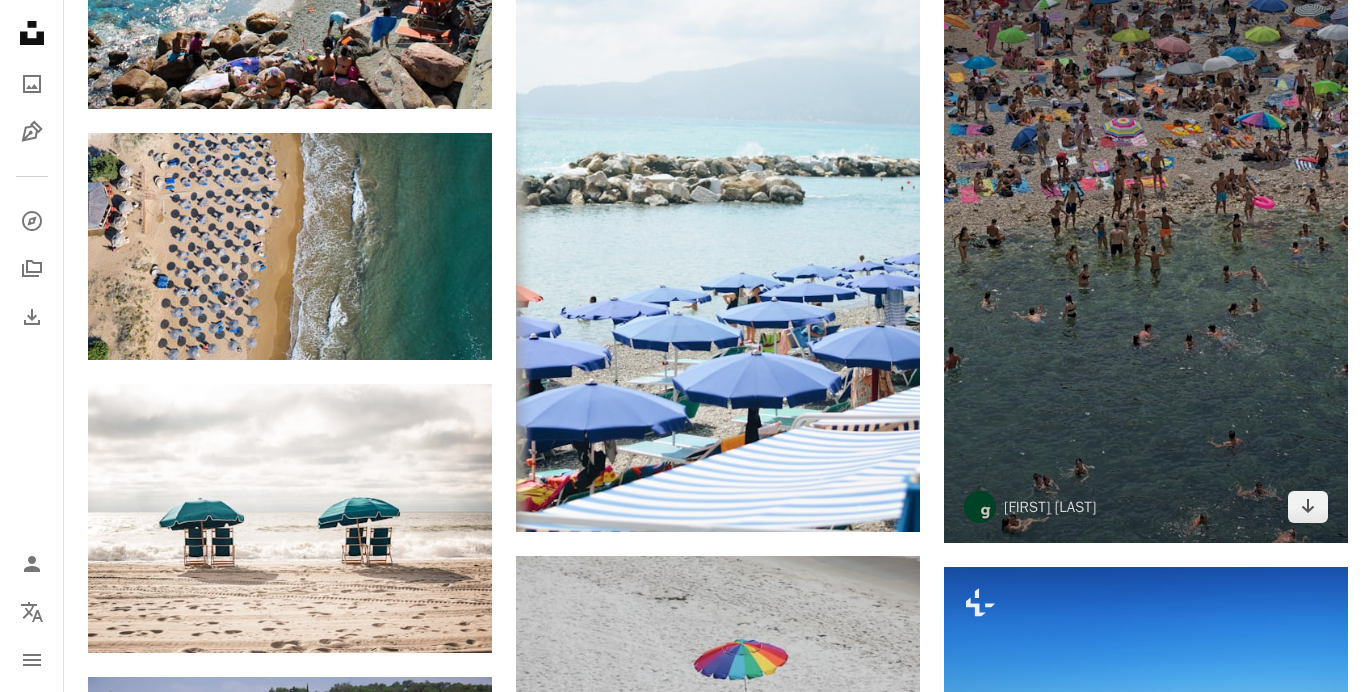 click at bounding box center (1146, 240) 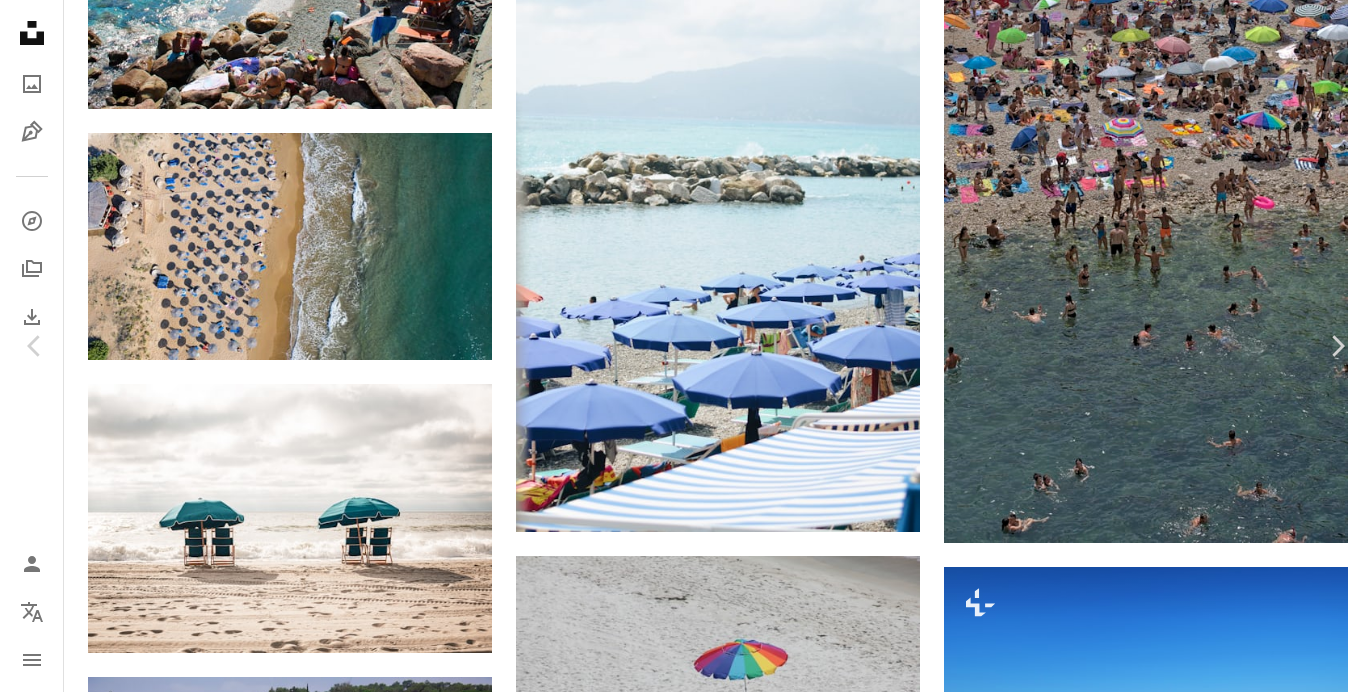 click on "Descargar gratis" at bounding box center (1166, 3568) 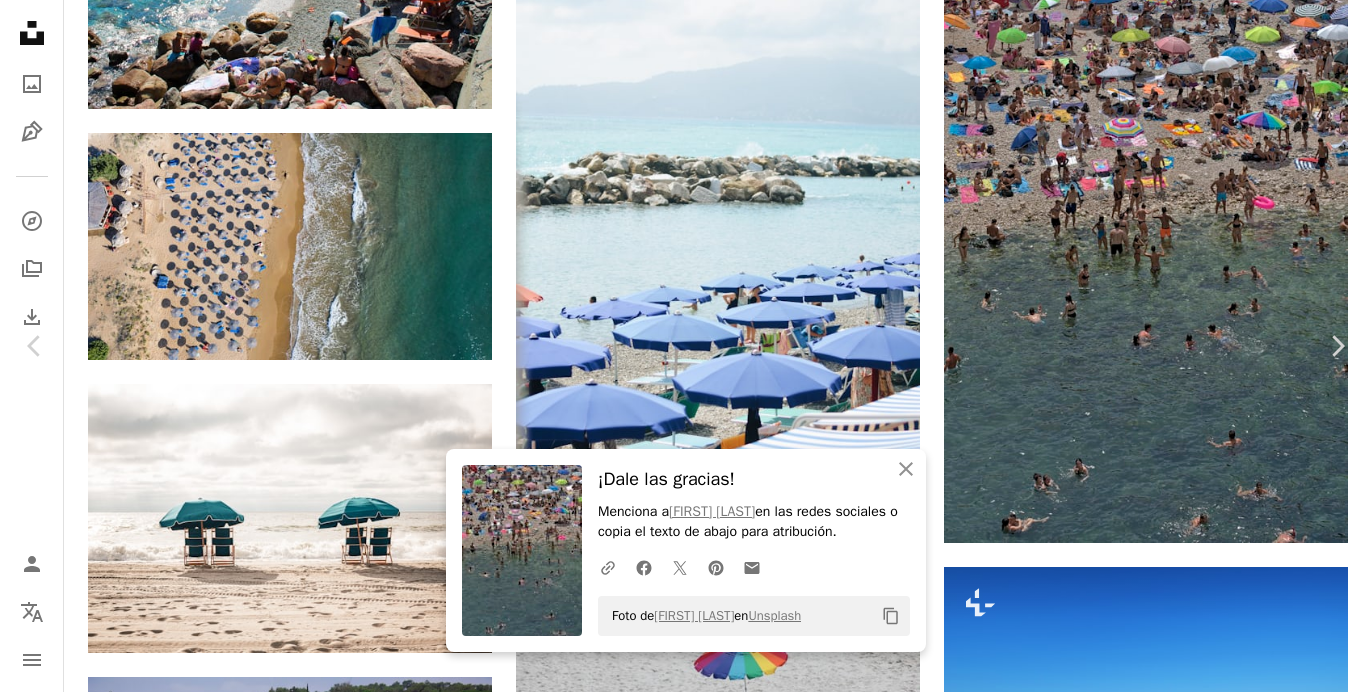 click on "An X shape Chevron left Chevron right An X shape Cerrar ¡Dale las gracias! Menciona a  [FIRST] [LAST]  en las redes sociales o copia el texto de abajo para atribución. A URL sharing icon (chains) Facebook icon X (formerly Twitter) icon Pinterest icon An envelope Foto de  [FIRST] [LAST]  en  Unsplash
Copy content [FIRST] [LAST]  _g A heart A plus sign Descargar gratis Chevron down Zoom in Visualizaciones 22.282 Descargas 84 A forward-right arrow Compartir Info icon Información More Actions Calendar outlined Publicado el  22 de agosto de 2021 Camera NIKON CORPORATION, NIKON D750 Safety Uso gratuito bajo la  Licencia Unsplash Humano animal pájaro deporte gris deportivo muchedumbre natación al aire libre tienda Fondos de pantalla HD Explora imágenes premium relacionadas en iStock  |  Ahorra un 20 % con el código UNSPLASH20 Ver más en iStock  ↗ Imágenes relacionadas A heart A plus sign [FIRST] [LAST]  Disponible para contratación A checkmark inside of a circle Arrow pointing down [FIRST]" at bounding box center [686, 3867] 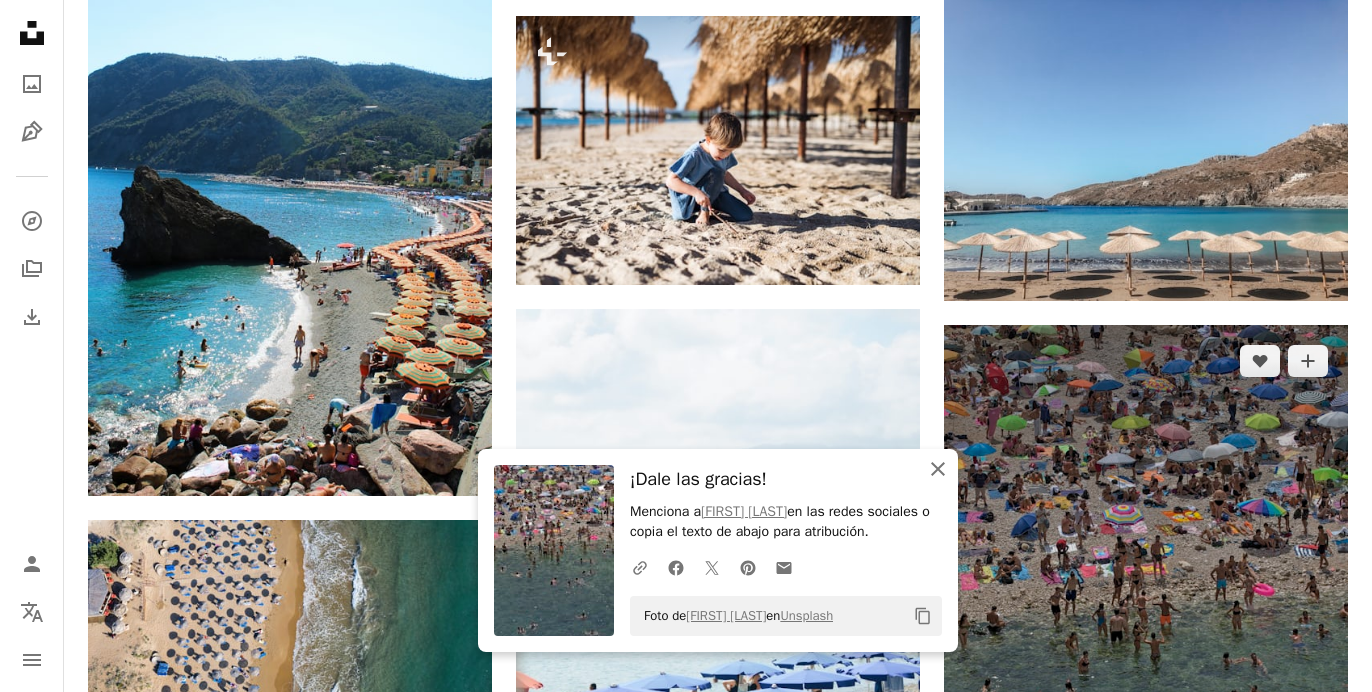 scroll, scrollTop: 14317, scrollLeft: 0, axis: vertical 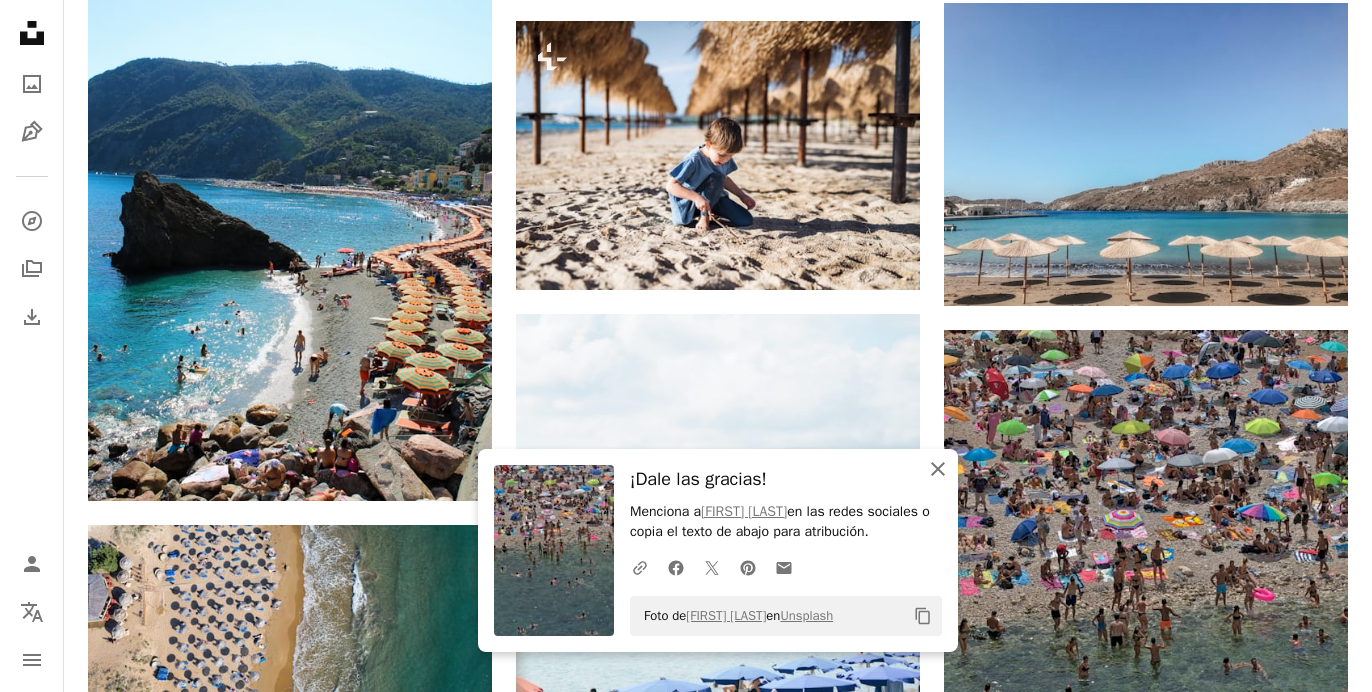 click 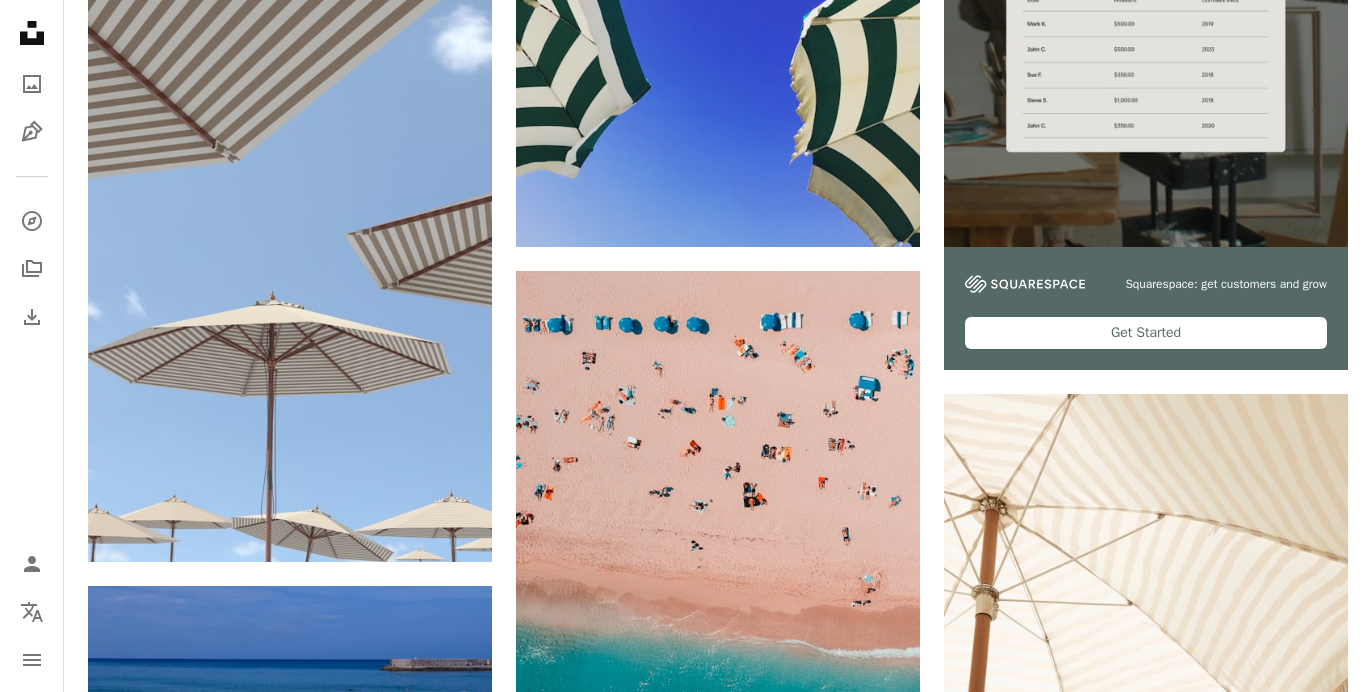 scroll, scrollTop: 0, scrollLeft: 0, axis: both 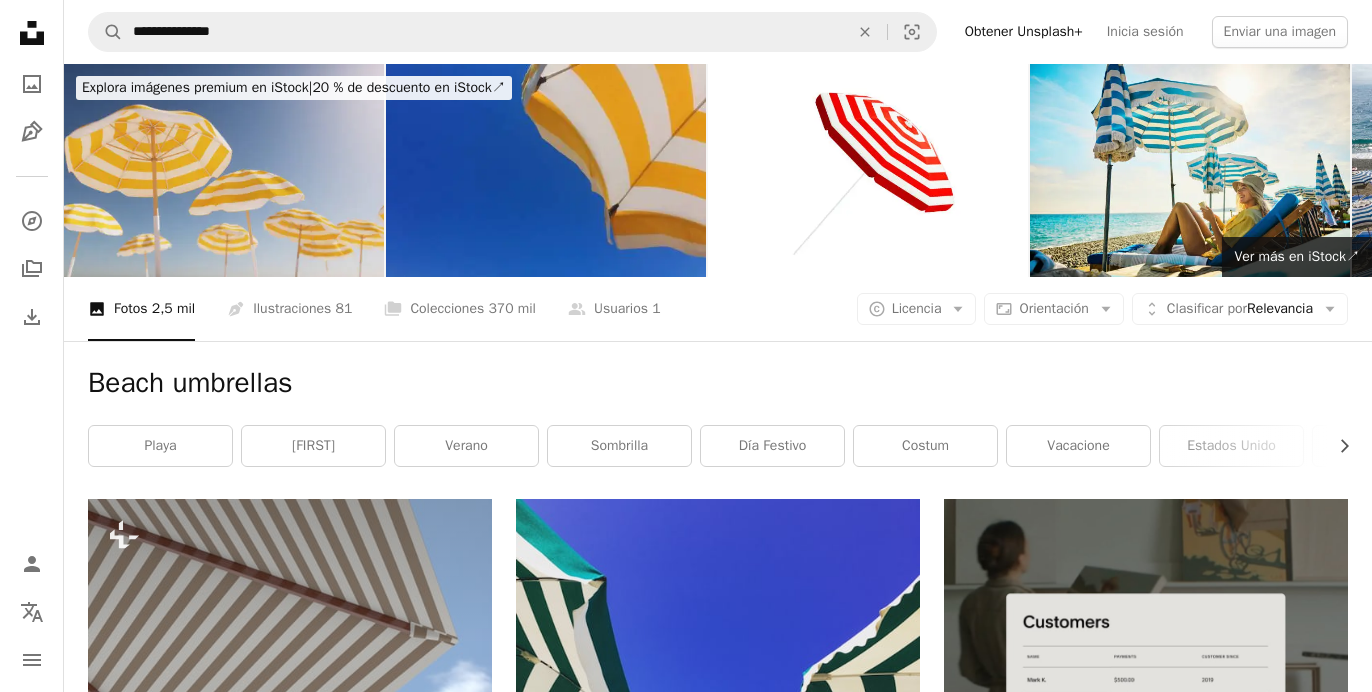 click 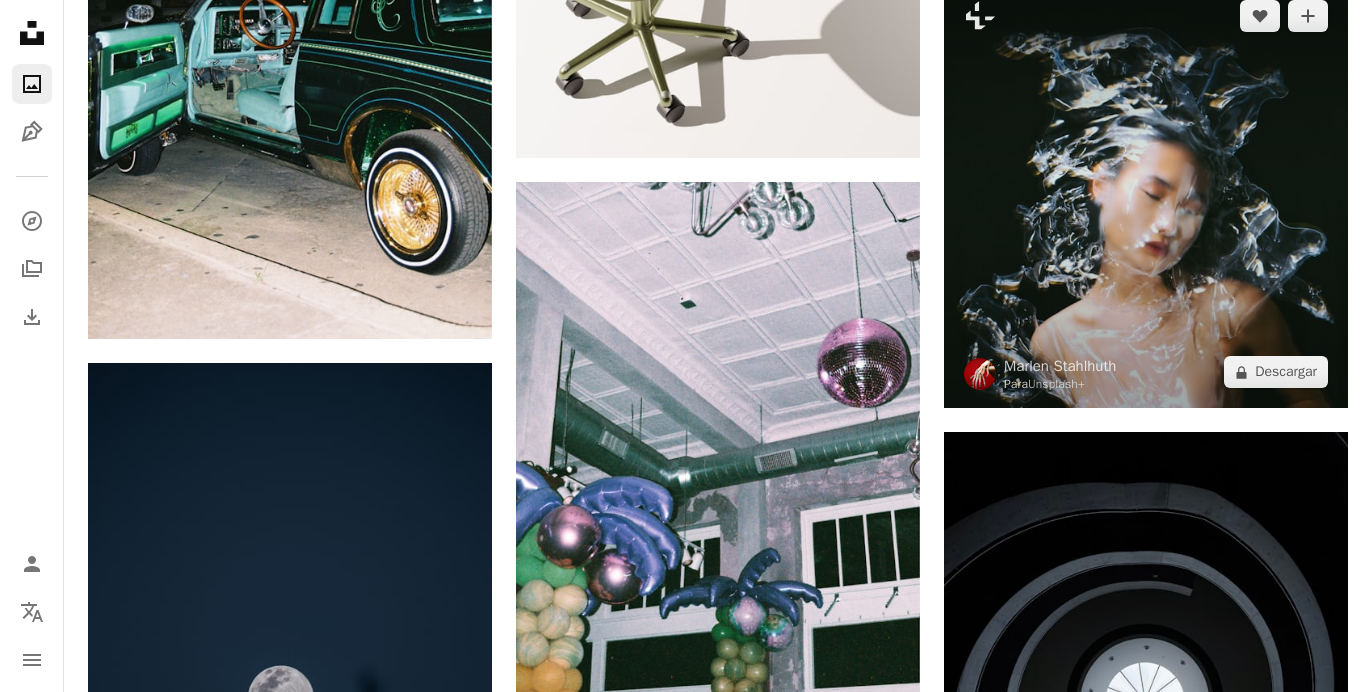 scroll, scrollTop: 2617, scrollLeft: 0, axis: vertical 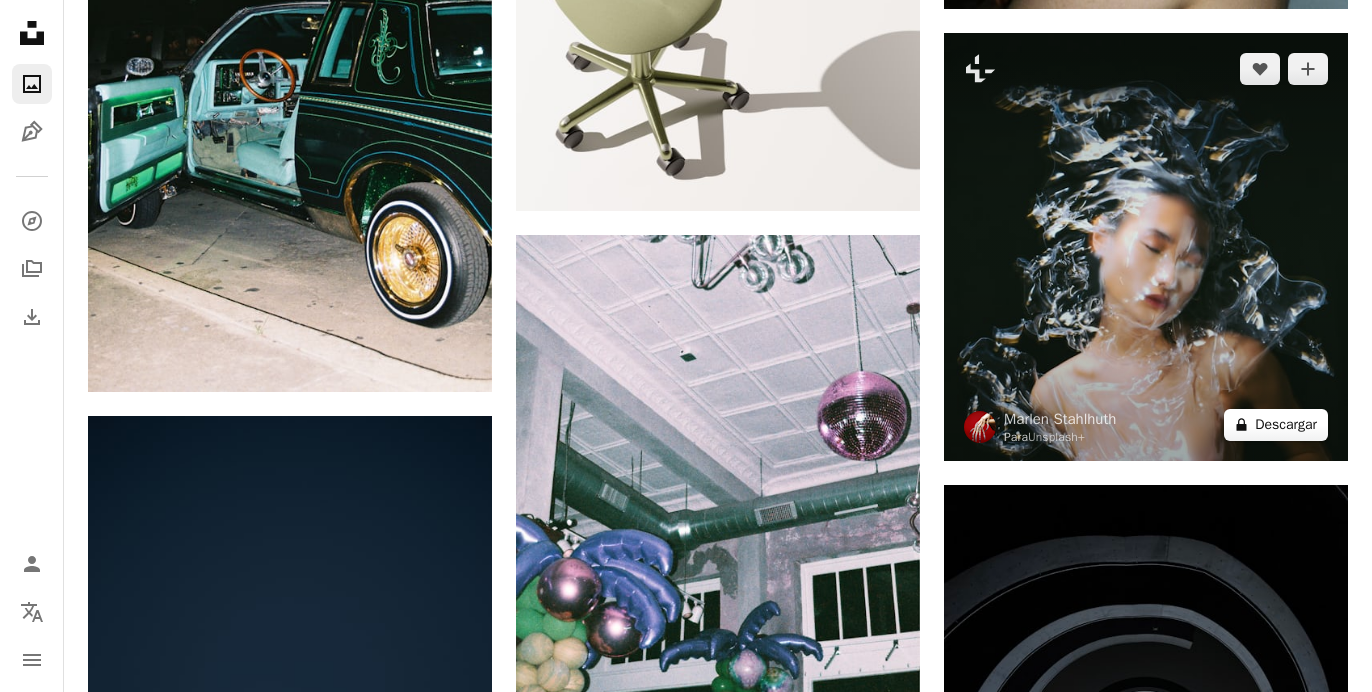 click on "A lock Descargar" at bounding box center [1276, 425] 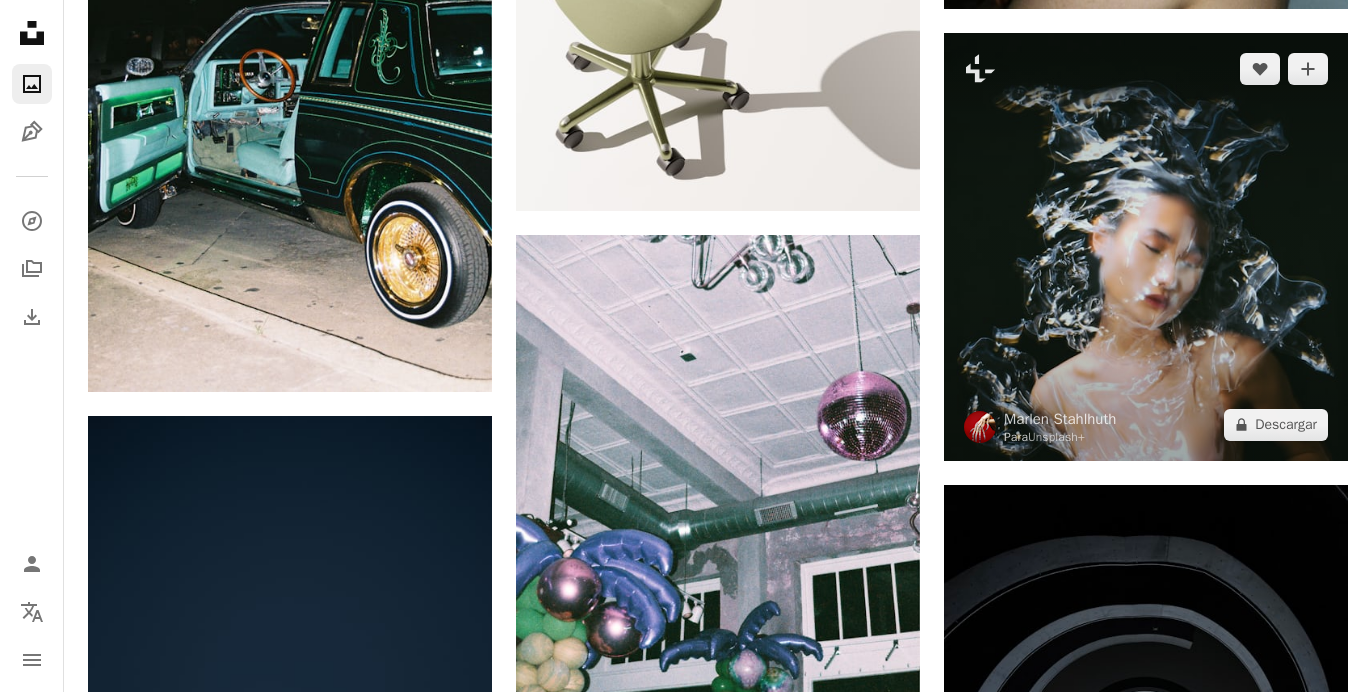 click on "An X shape Imágenes premium, listas para usar. Obtén acceso ilimitado. A plus sign Contenido solo para miembros añadido mensualmente A plus sign Descargas ilimitadas libres de derechos A plus sign Ilustraciones  Nuevo A plus sign Protecciones legales mejoradas anualmente 66 %  de descuento mensualmente 12 $   4 $ USD al mes * Obtener  Unsplash+ *Cuando se paga anualmente, se factura por adelantado  48 $ Más los impuestos aplicables. Se renueva automáticamente. Cancela cuando quieras." at bounding box center (686, 14867) 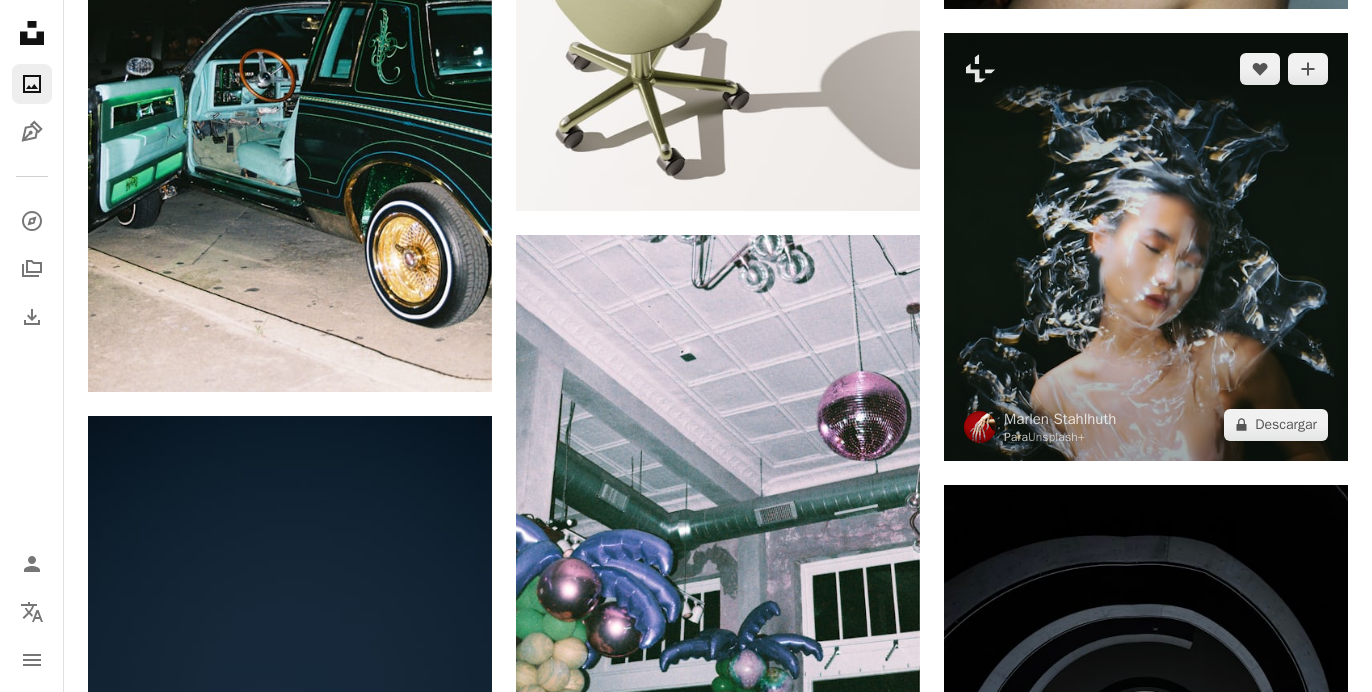 click at bounding box center (1146, 247) 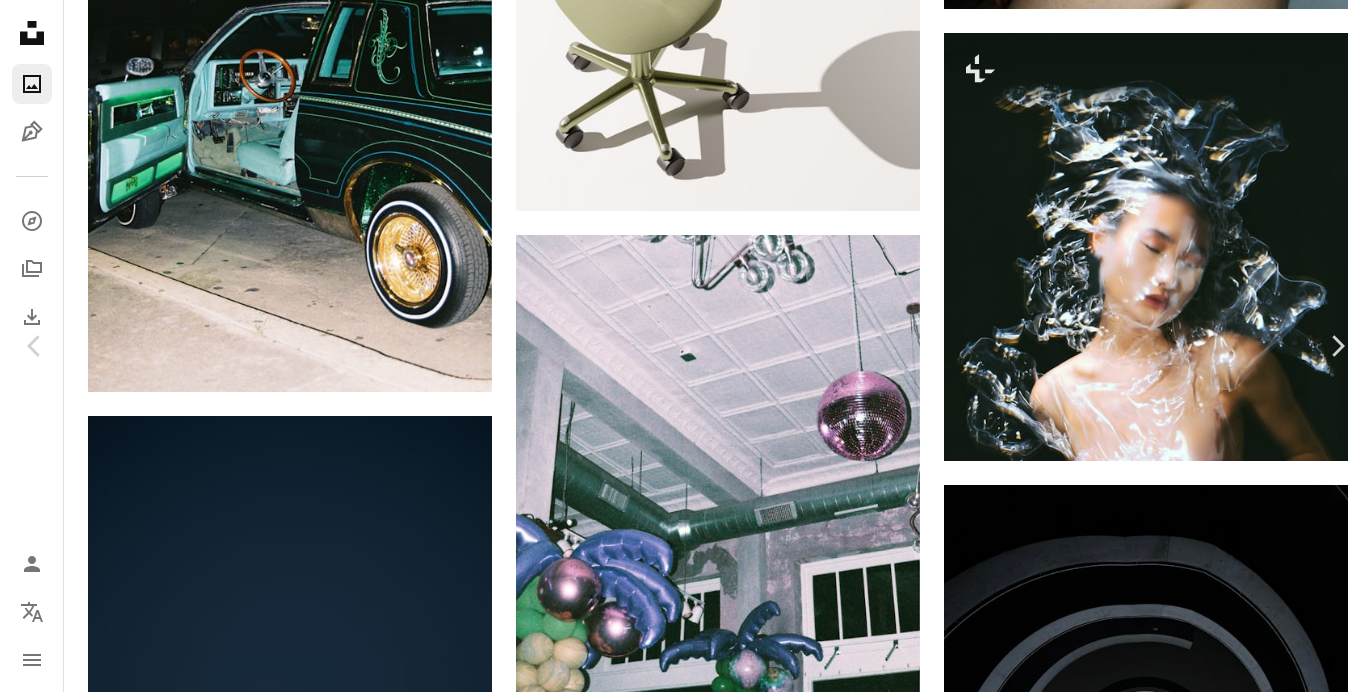 scroll, scrollTop: 0, scrollLeft: 0, axis: both 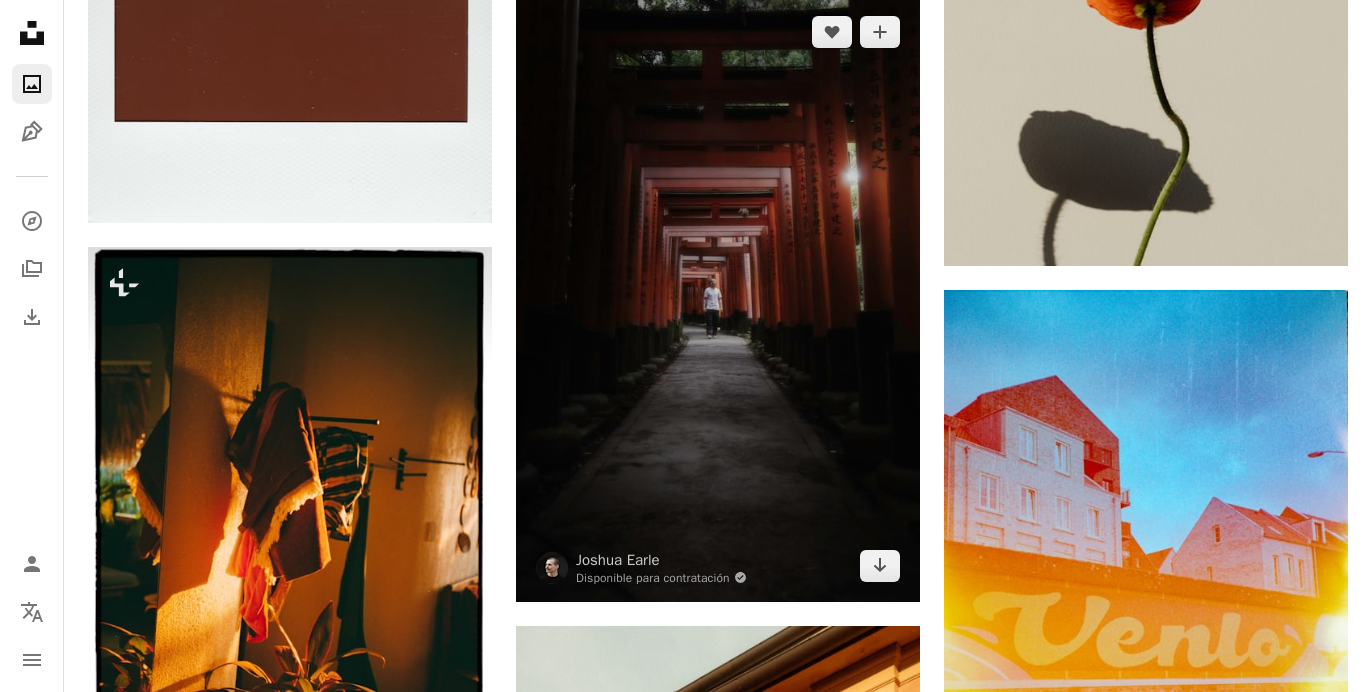 click at bounding box center [718, 299] 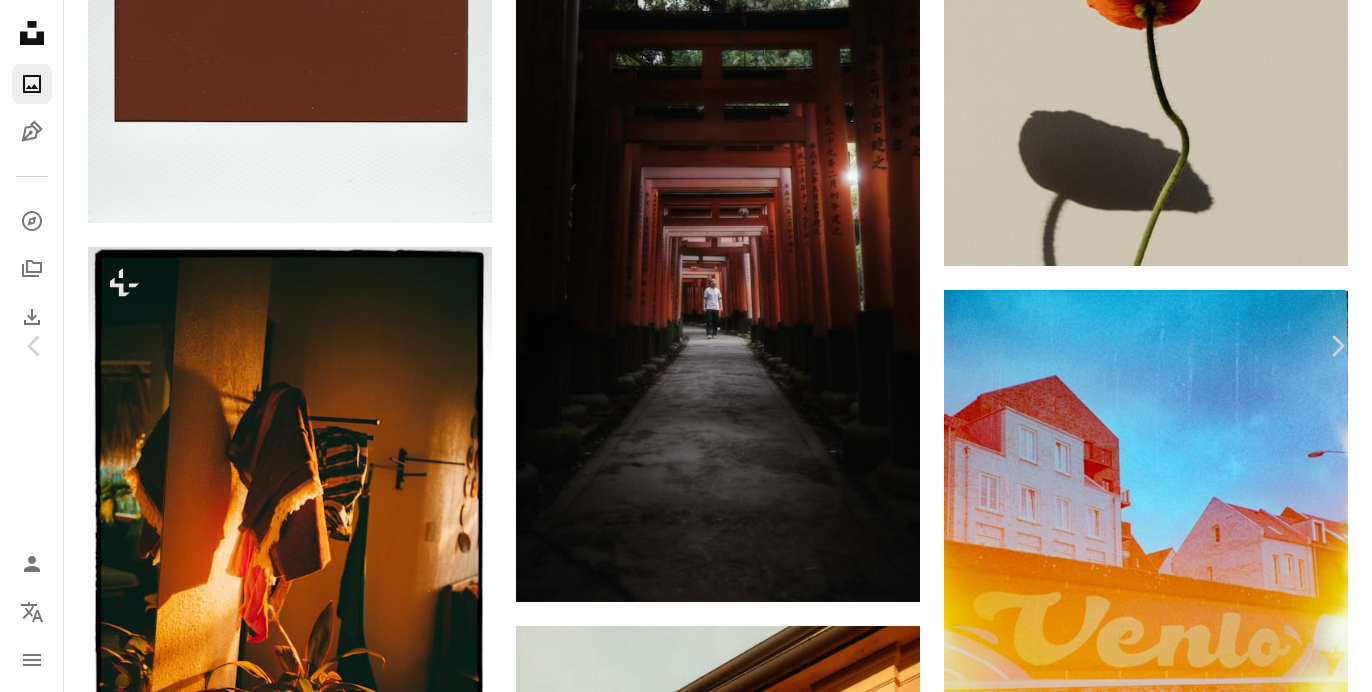 scroll, scrollTop: 2587, scrollLeft: 0, axis: vertical 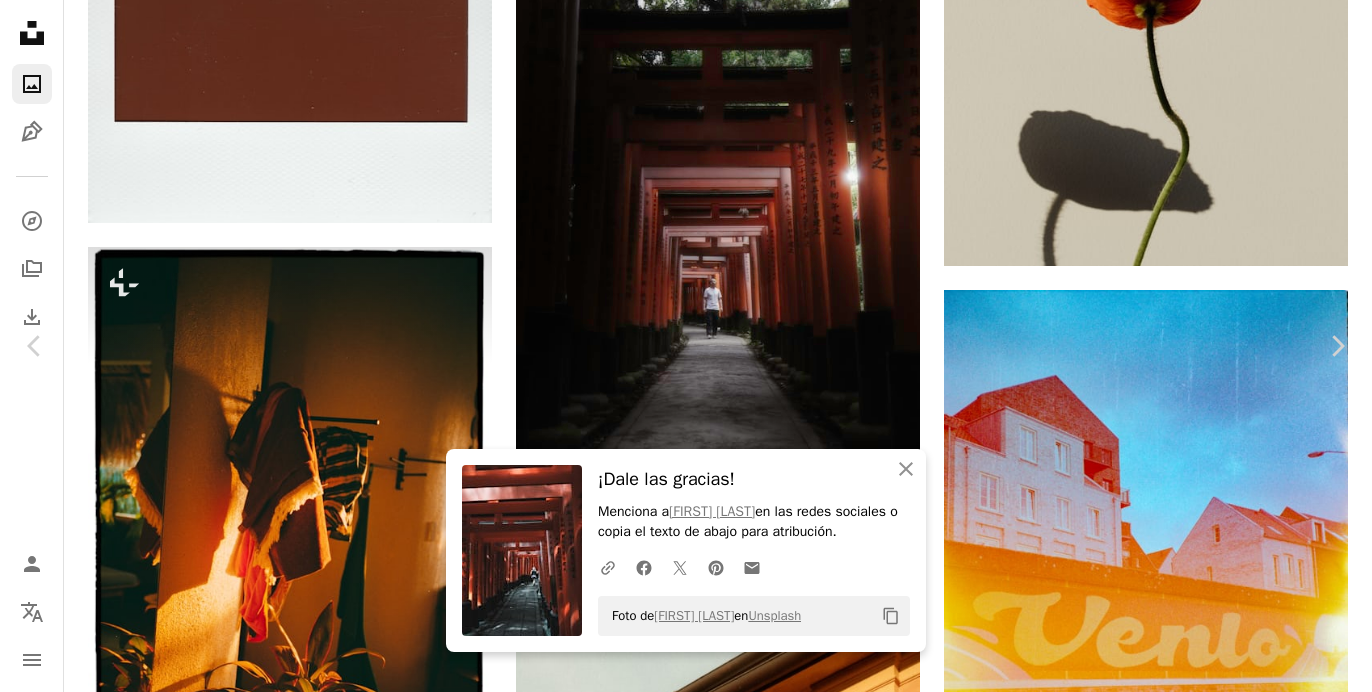 click on "An X shape Chevron left Chevron right An X shape Cerrar ¡Dale las gracias! Menciona a  [FIRST] [LAST]  en las redes sociales o copia el texto de abajo para atribución. A URL sharing icon (chains) Facebook icon X (formerly Twitter) icon Pinterest icon An envelope Foto de  [FIRST] [LAST]  en  Unsplash
Copy content [FIRST] [LAST]  Disponible para contratación A checkmark inside of a circle A heart A plus sign Descargar gratis Chevron down Zoom in Visualizaciones 517.981 Descargas 2662 Presentado en Viajar A forward-right arrow Compartir Info icon Información More Actions A map marker [CITY], [COUNTRY] Calendar outlined Publicado  hace 1 semana Camera Canon, EOS R5 Safety Uso gratuito bajo la  Licencia Unsplash Japón Kioto serenidad santuario Viajes a Japón Torii Fushimi Inari patrimonio cultural Santuario Fushimi Inari Viaje espiritual Viajes a Japón Arquitectura asiática Retrato de viaje Fotografía de Japón edificio ciudad Humano Casa camino calle Imágenes de dominio público  |  Ver más en iStock  ↗" at bounding box center [686, 5267] 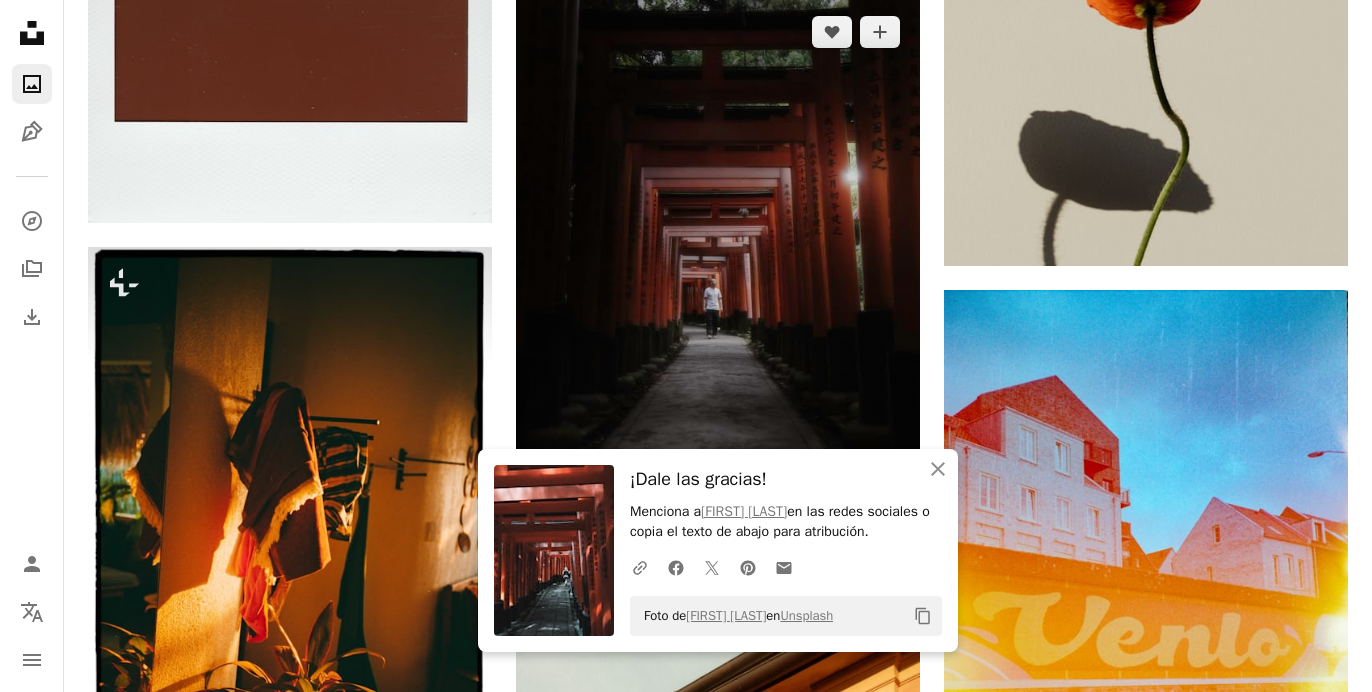 click at bounding box center (718, 299) 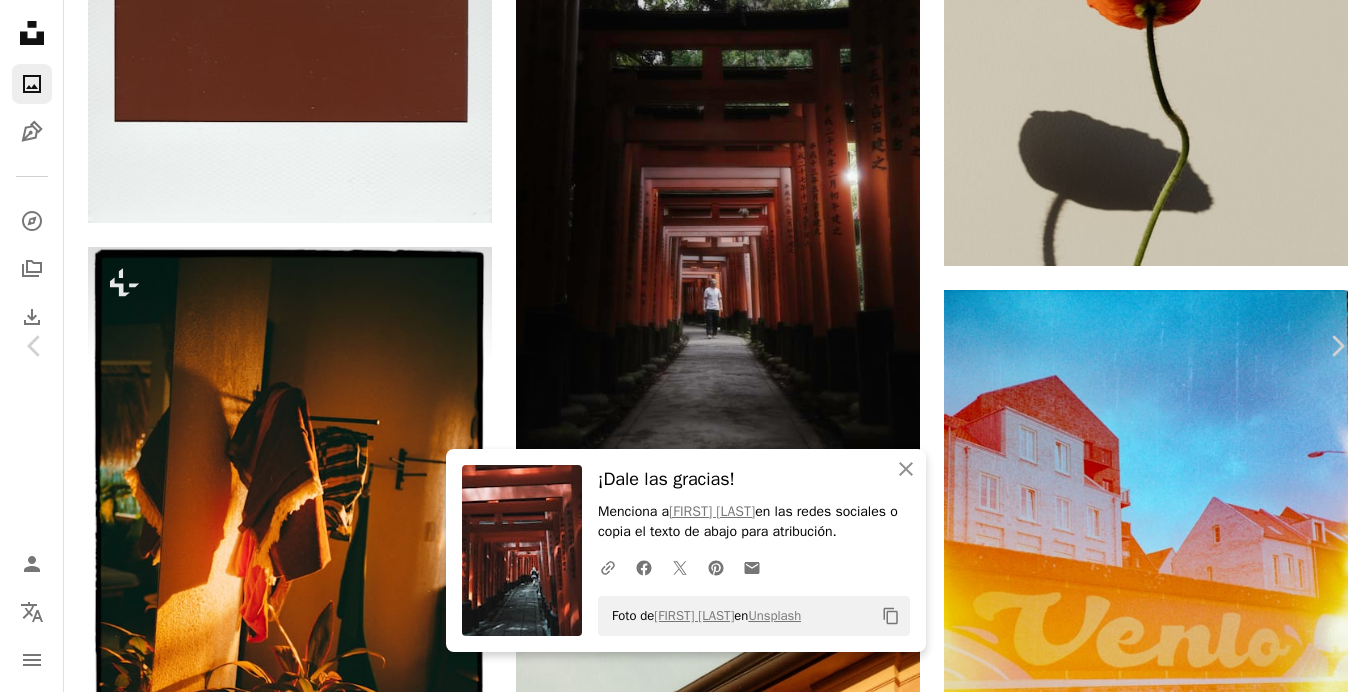 click on "Zoom in" at bounding box center (678, 5299) 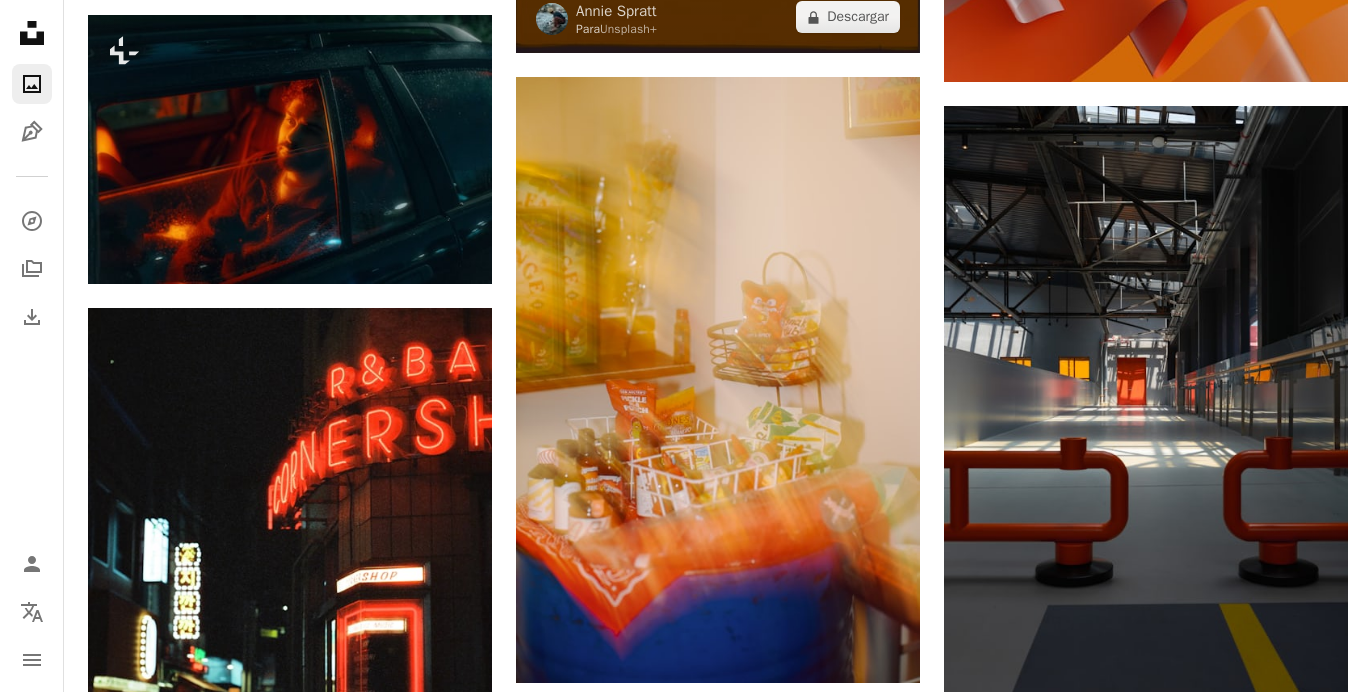 scroll, scrollTop: 15611, scrollLeft: 0, axis: vertical 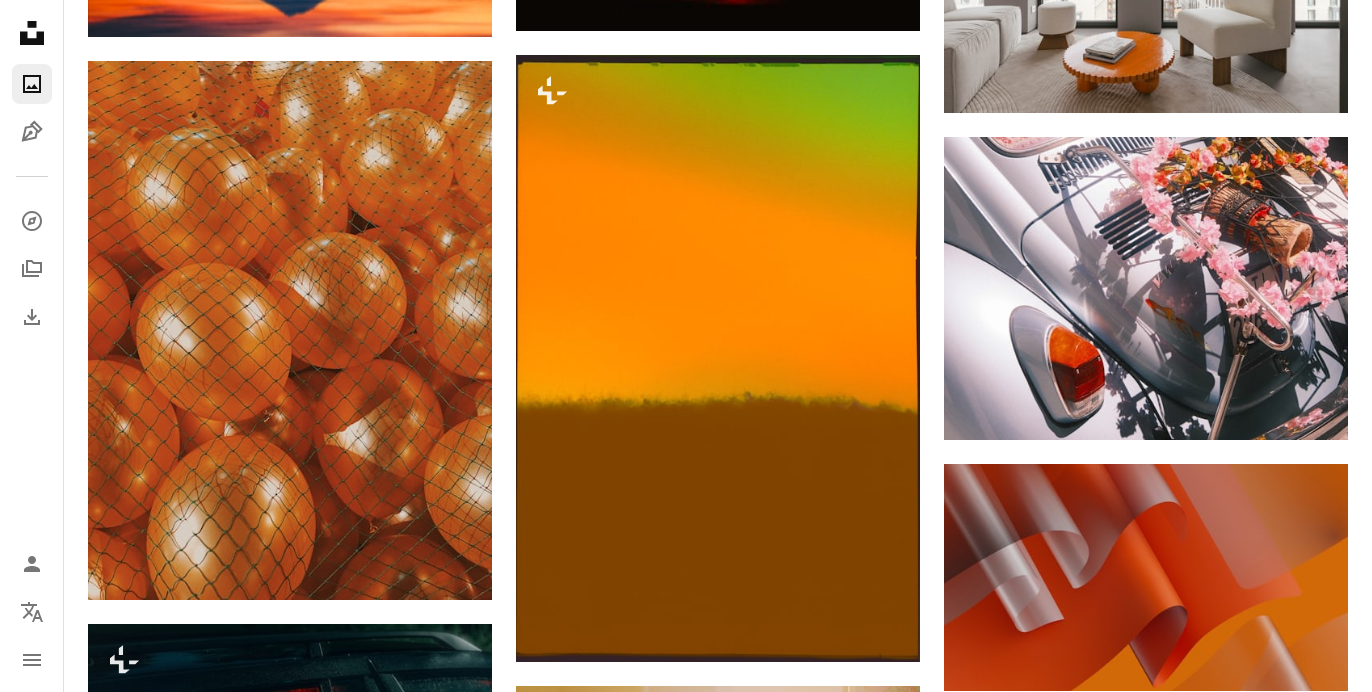 click on "Unsplash logo Página de inicio de Unsplash A photo Pen Tool A compass A stack of folders Download Fotos Chevron down Person Localization icon navigation menu" at bounding box center [32, 346] 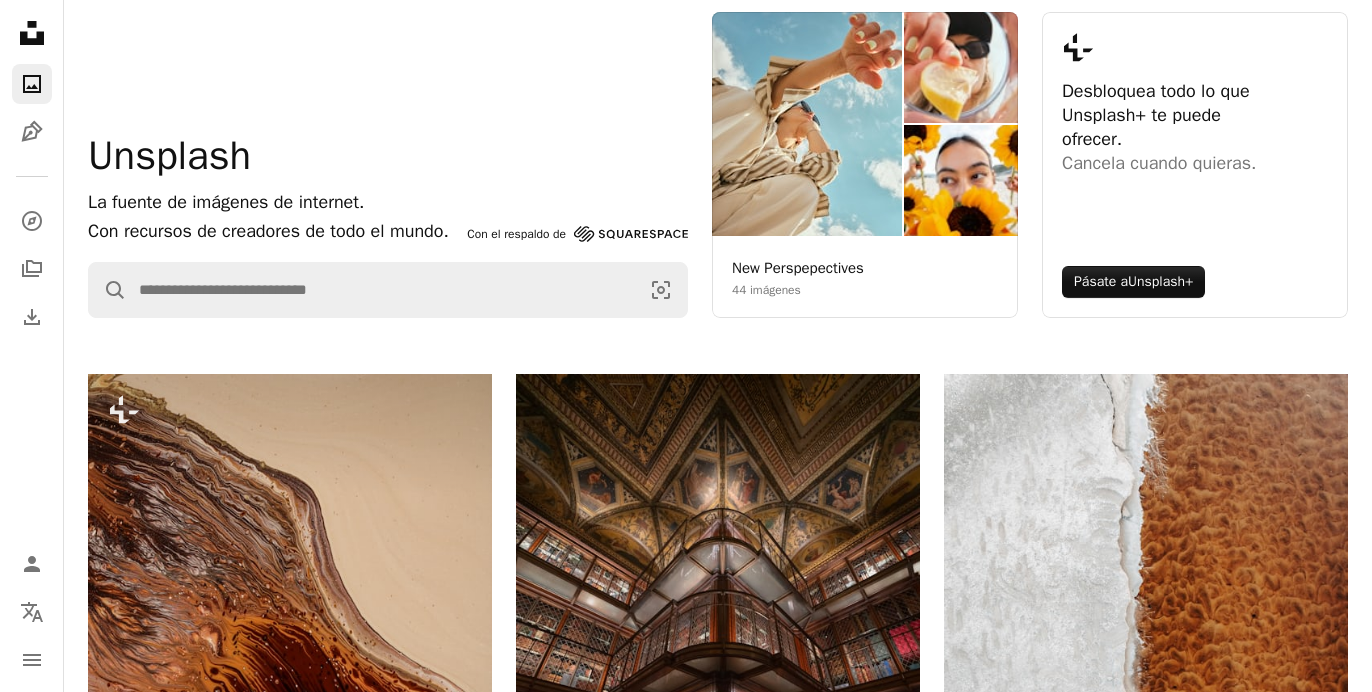 scroll, scrollTop: 0, scrollLeft: 0, axis: both 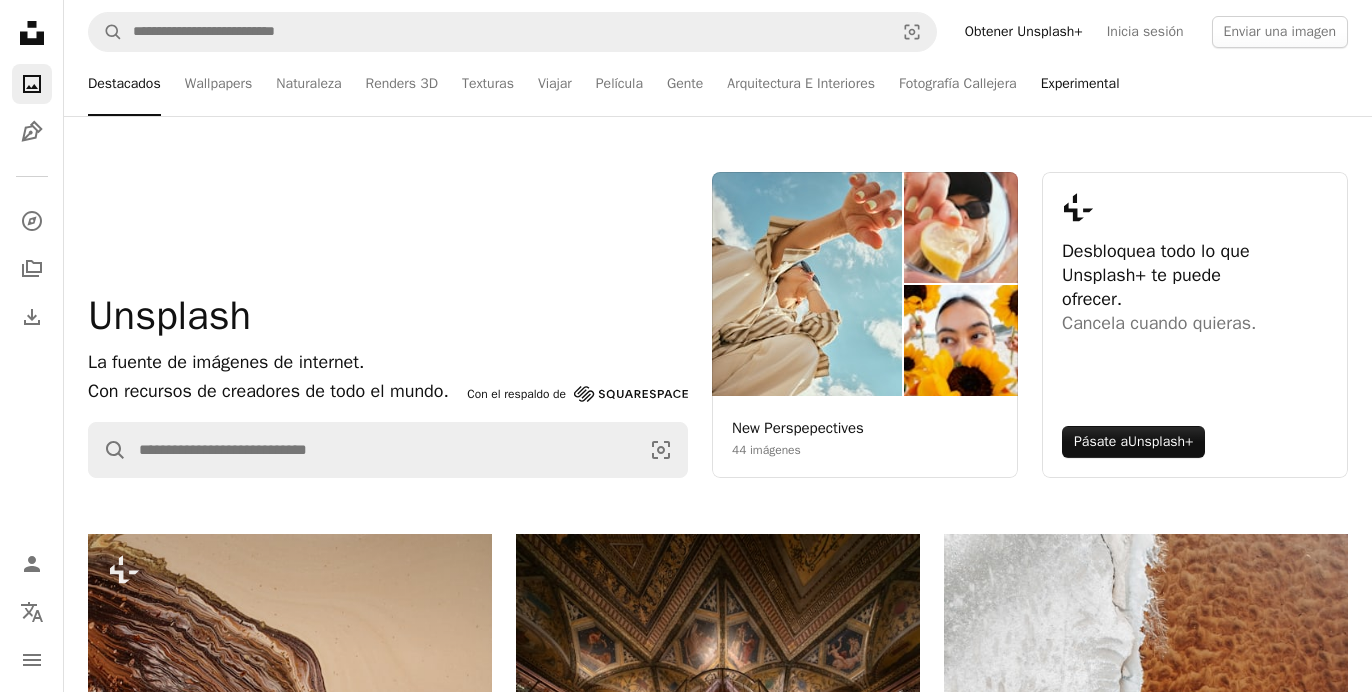 click on "Experimental" at bounding box center (1080, 84) 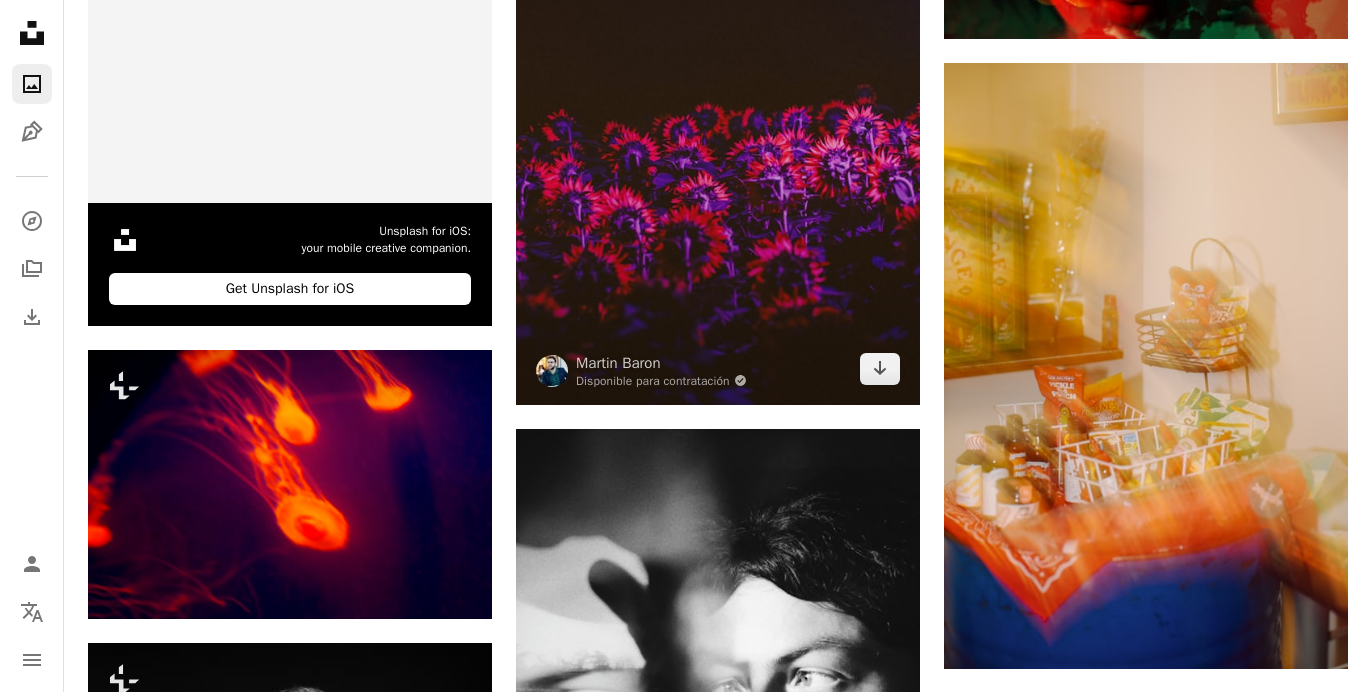 scroll, scrollTop: 0, scrollLeft: 0, axis: both 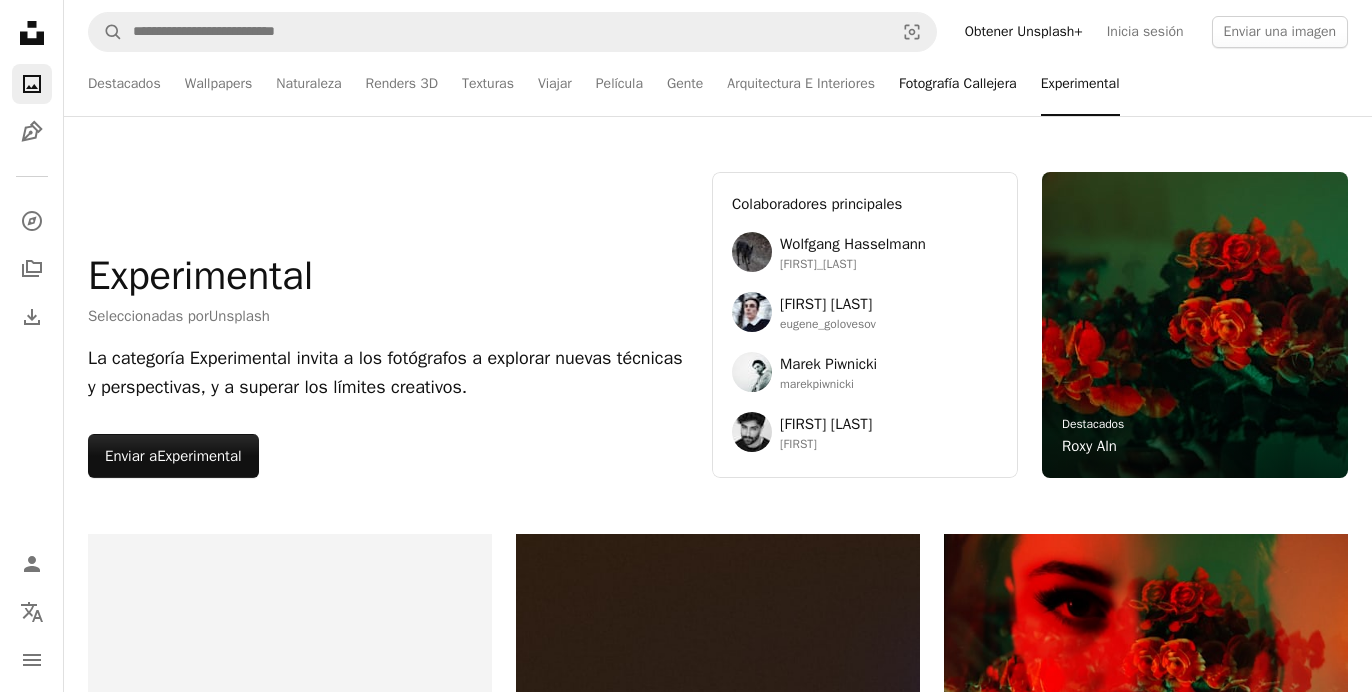 click on "Fotografía Callejera" at bounding box center (958, 84) 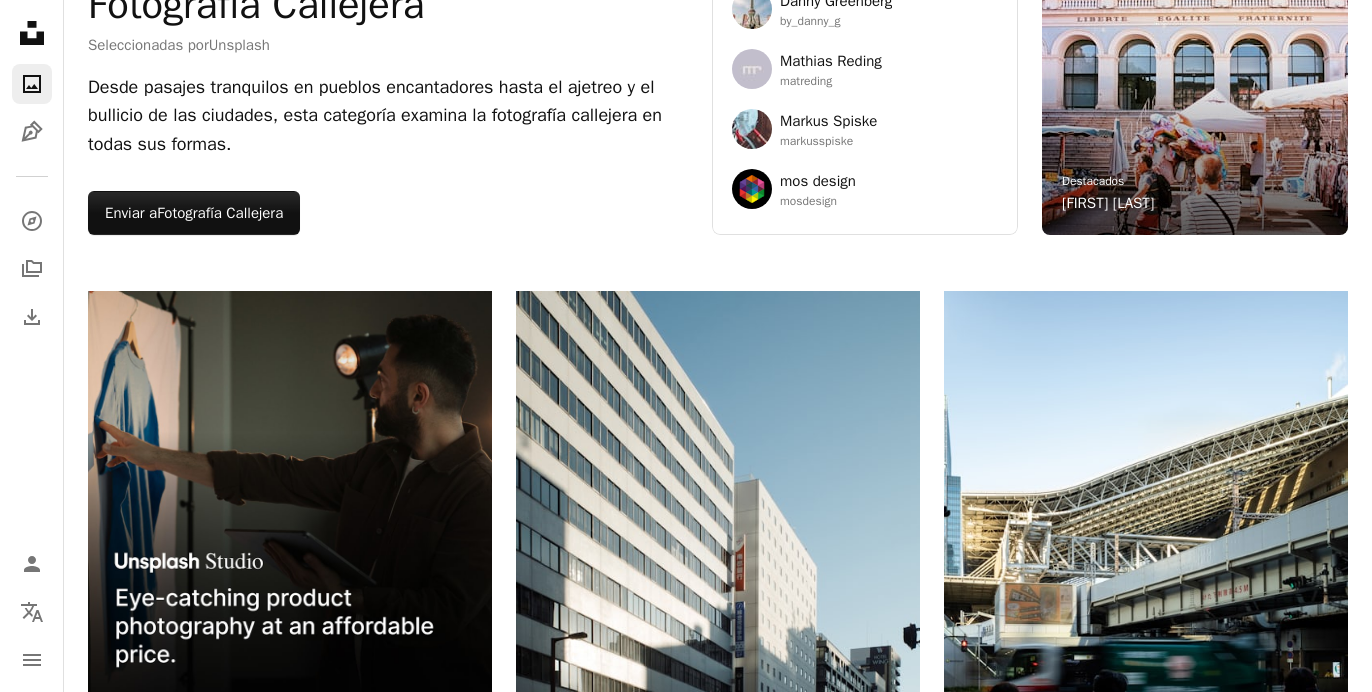 scroll, scrollTop: 0, scrollLeft: 0, axis: both 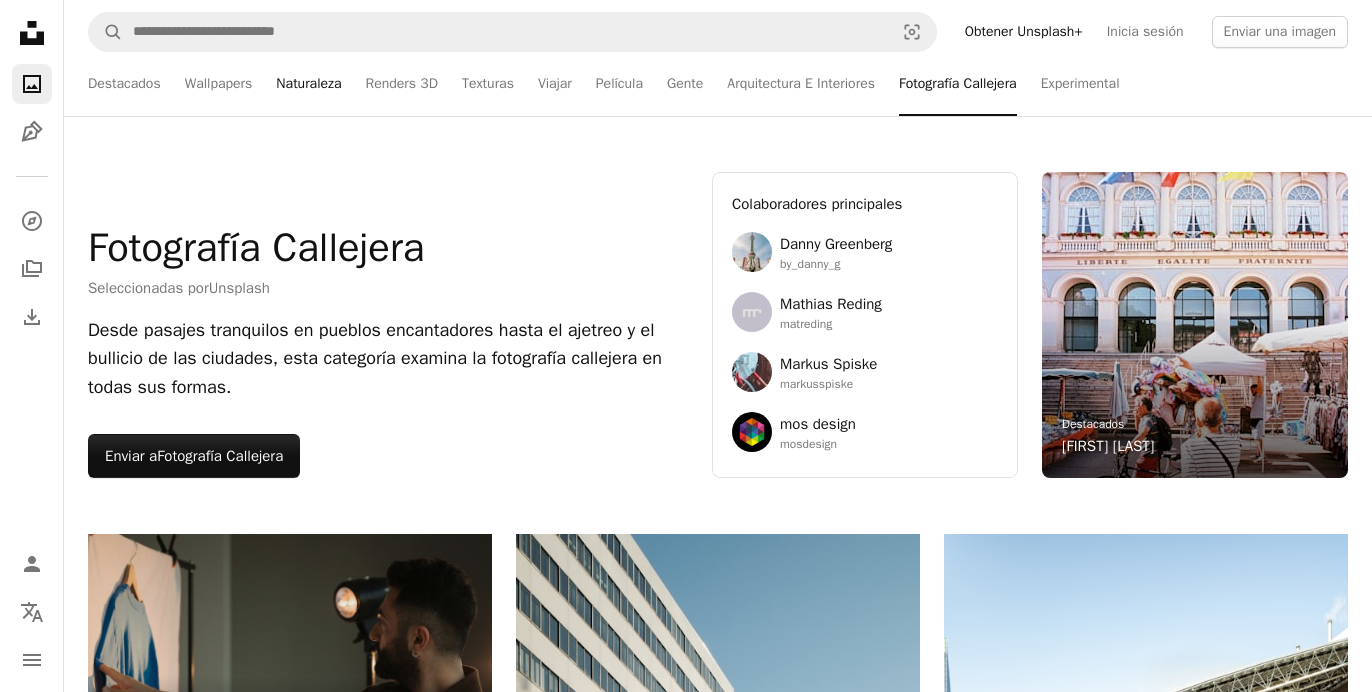 click on "Naturaleza" at bounding box center (308, 84) 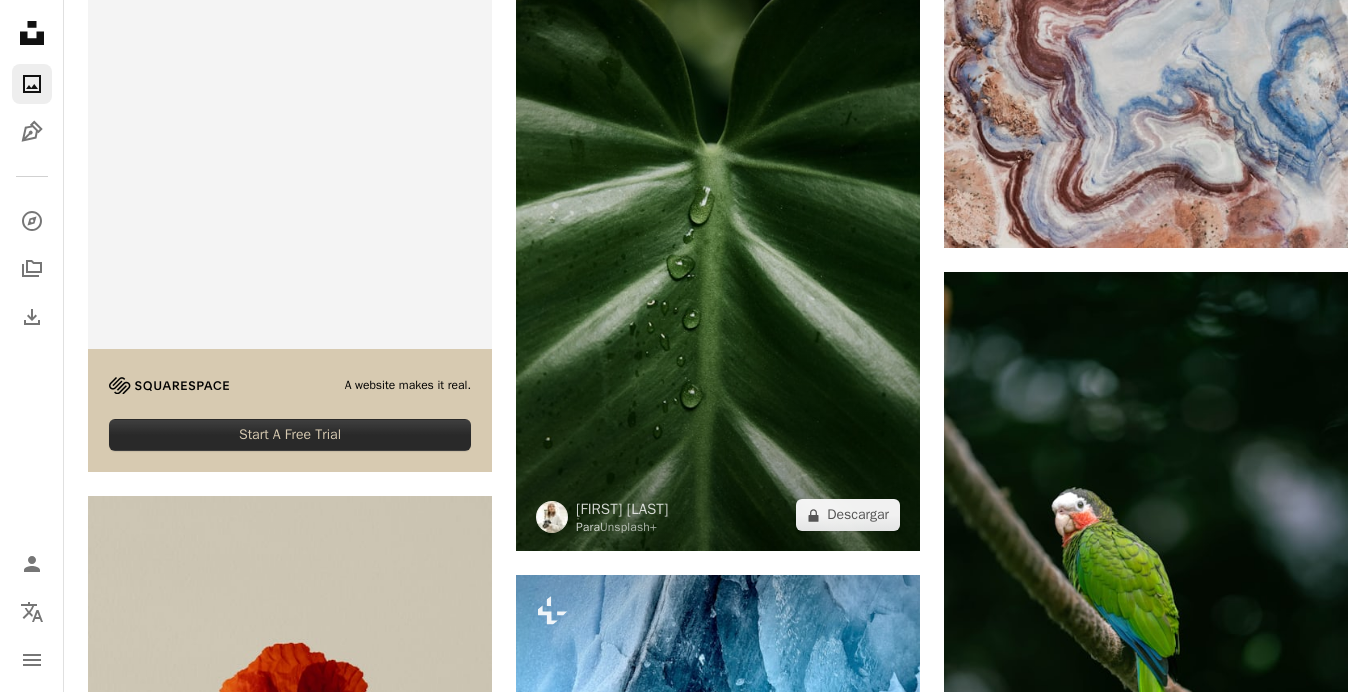 scroll, scrollTop: 593, scrollLeft: 0, axis: vertical 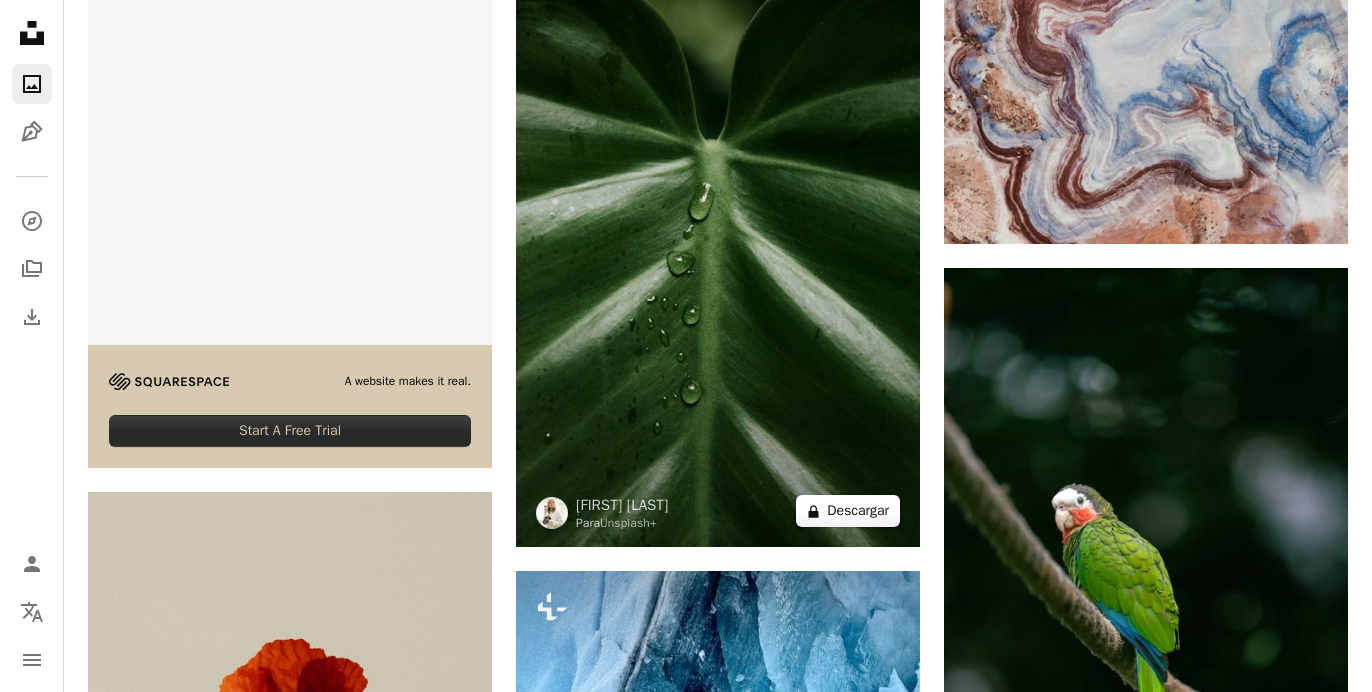 click on "A lock Descargar" at bounding box center [848, 511] 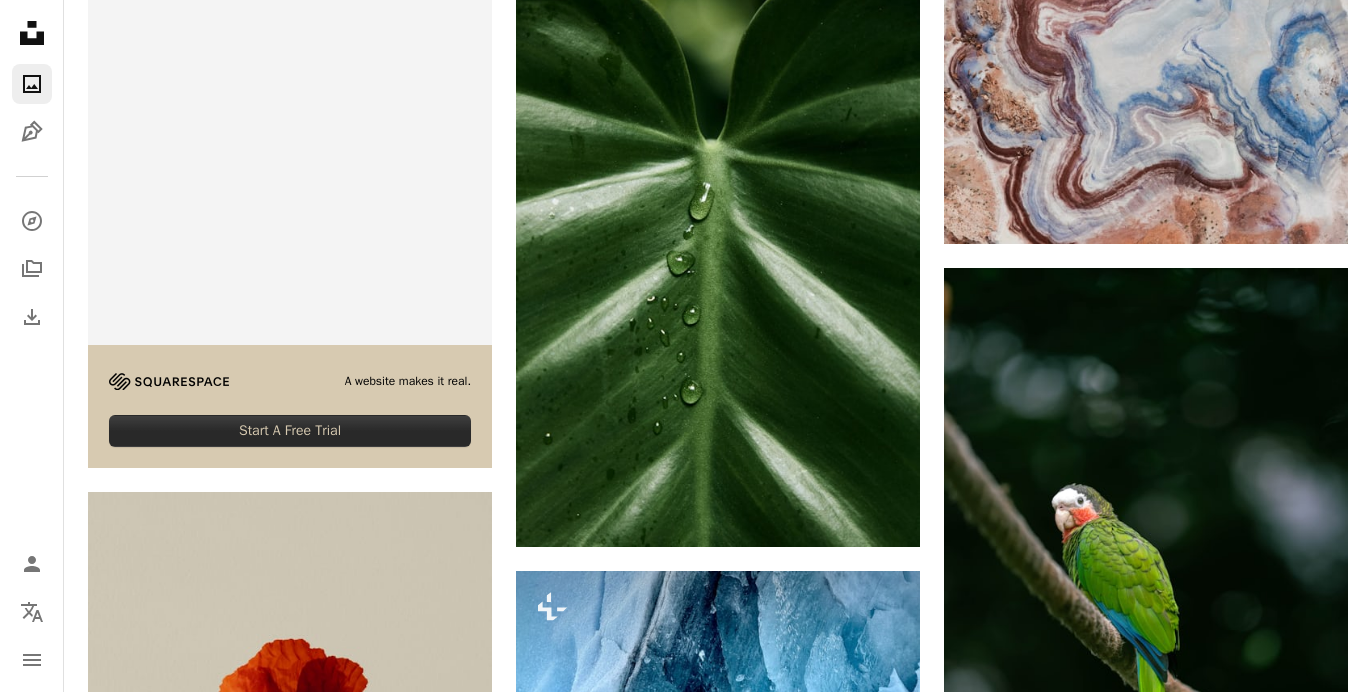click on "An X shape Imágenes premium, listas para usar. Obtén acceso ilimitado. A plus sign Contenido solo para miembros añadido mensualmente A plus sign Descargas ilimitadas libres de derechos A plus sign Ilustraciones  Nuevo A plus sign Protecciones legales mejoradas anualmente 66 %  de descuento mensualmente 12 $   4 $ USD al mes * Obtener  Unsplash+ *Cuando se paga anualmente, se factura por adelantado  48 $ Más los impuestos aplicables. Se renueva automáticamente. Cancela cuando quieras." at bounding box center [686, 4359] 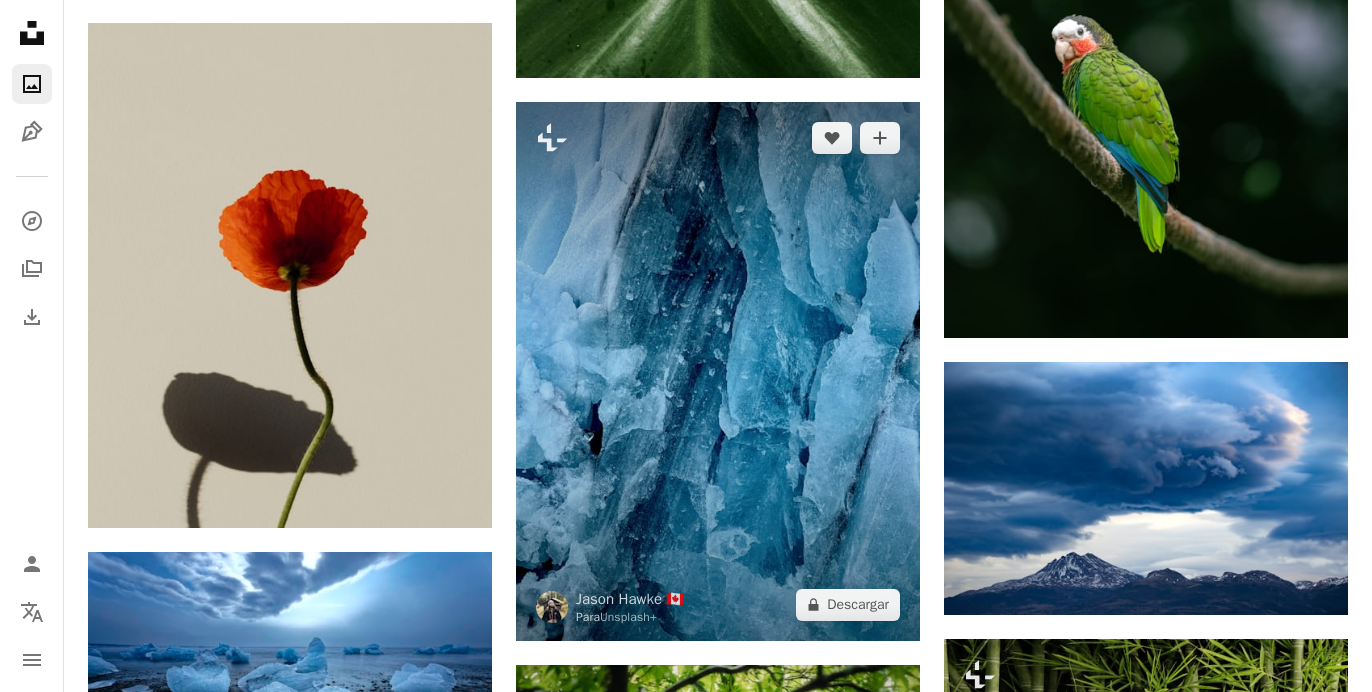 scroll, scrollTop: 1096, scrollLeft: 0, axis: vertical 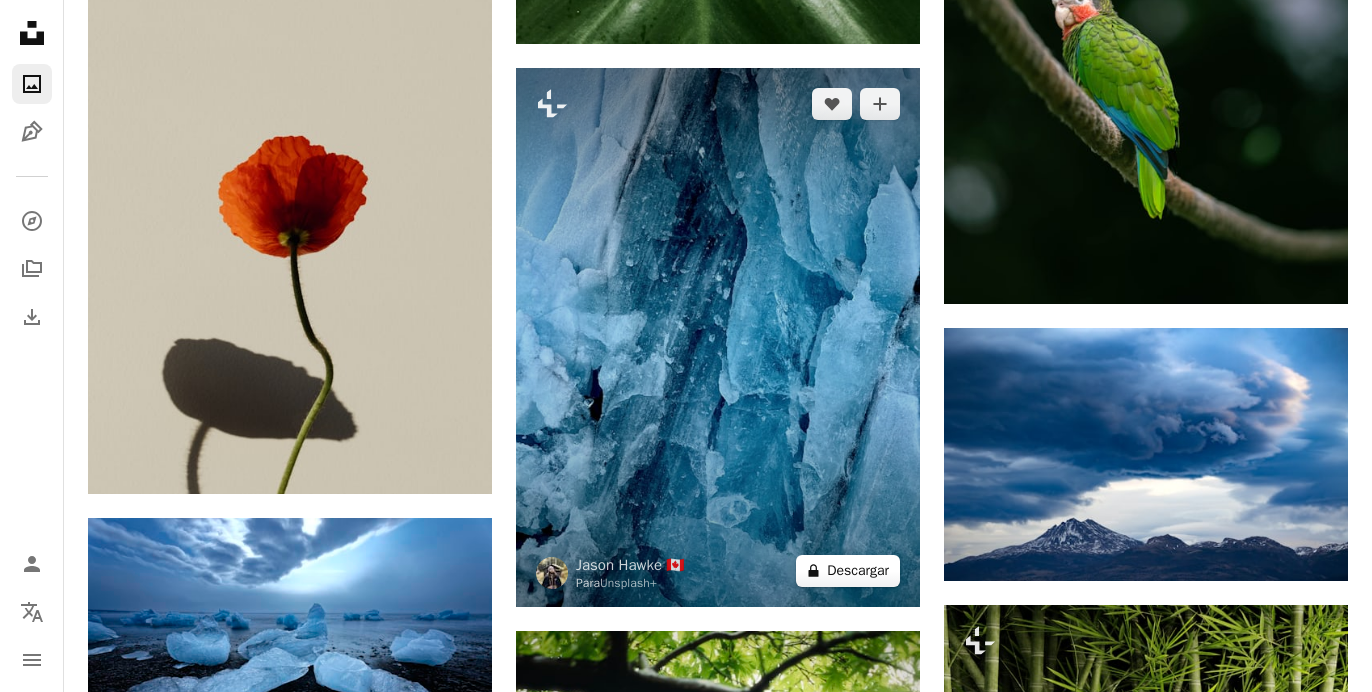 click on "A lock Descargar" at bounding box center (848, 571) 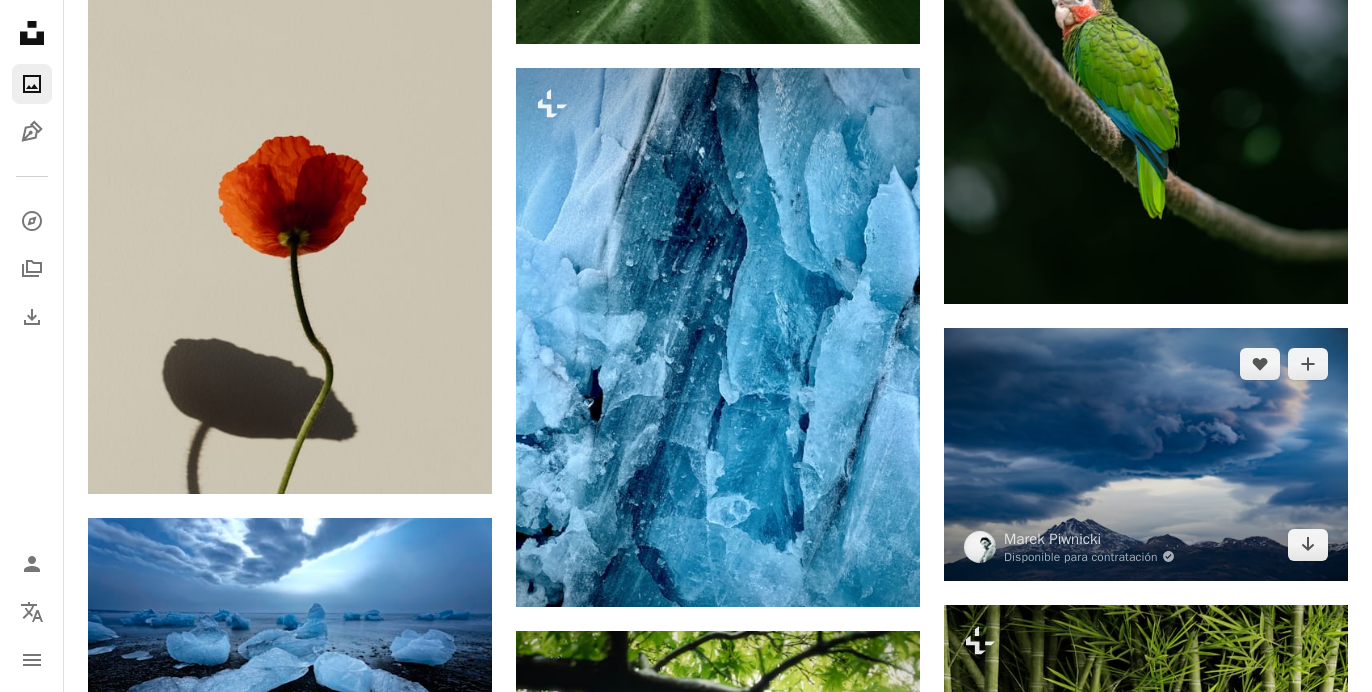 click on "An X shape Imágenes premium, listas para usar. Obtén acceso ilimitado. A plus sign Contenido solo para miembros añadido mensualmente A plus sign Descargas ilimitadas libres de derechos A plus sign Ilustraciones  Nuevo A plus sign Protecciones legales mejoradas anualmente 66 %  de descuento mensualmente 12 $   4 $ USD al mes * Obtener  Unsplash+ *Cuando se paga anualmente, se factura por adelantado  48 $ Más los impuestos aplicables. Se renueva automáticamente. Cancela cuando quieras." at bounding box center [686, 3856] 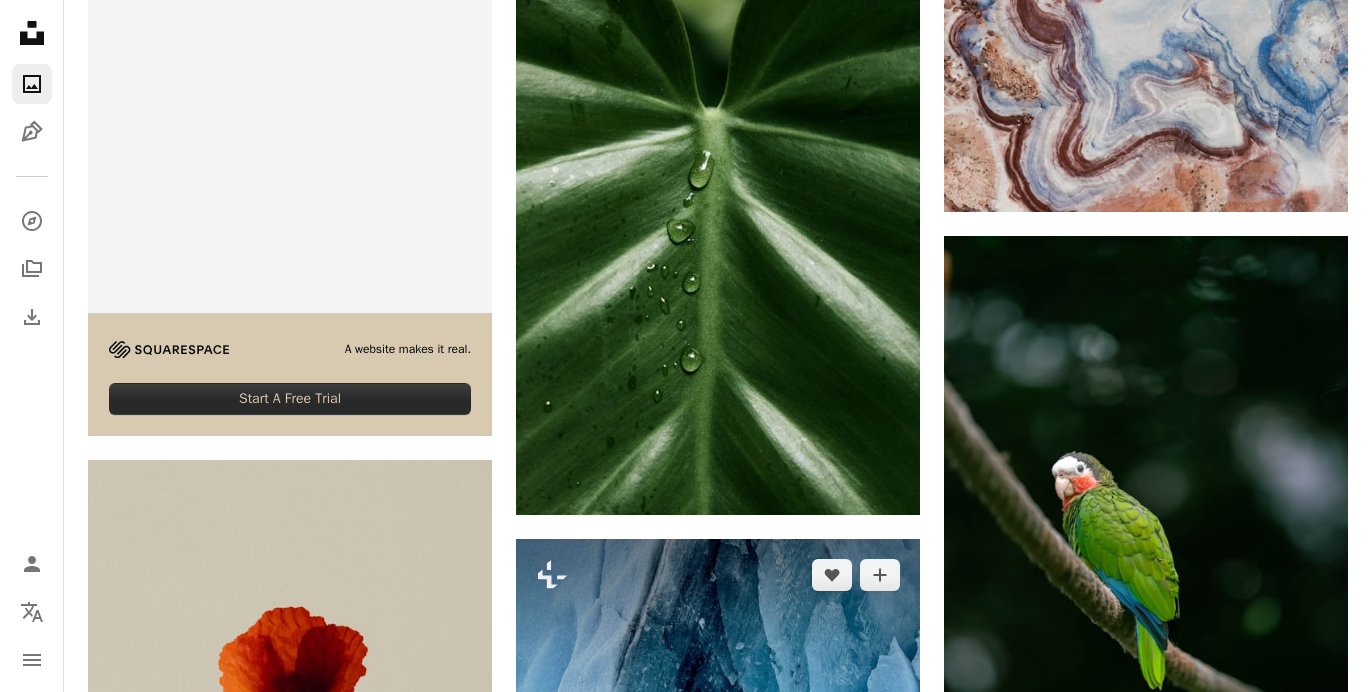 scroll, scrollTop: 0, scrollLeft: 0, axis: both 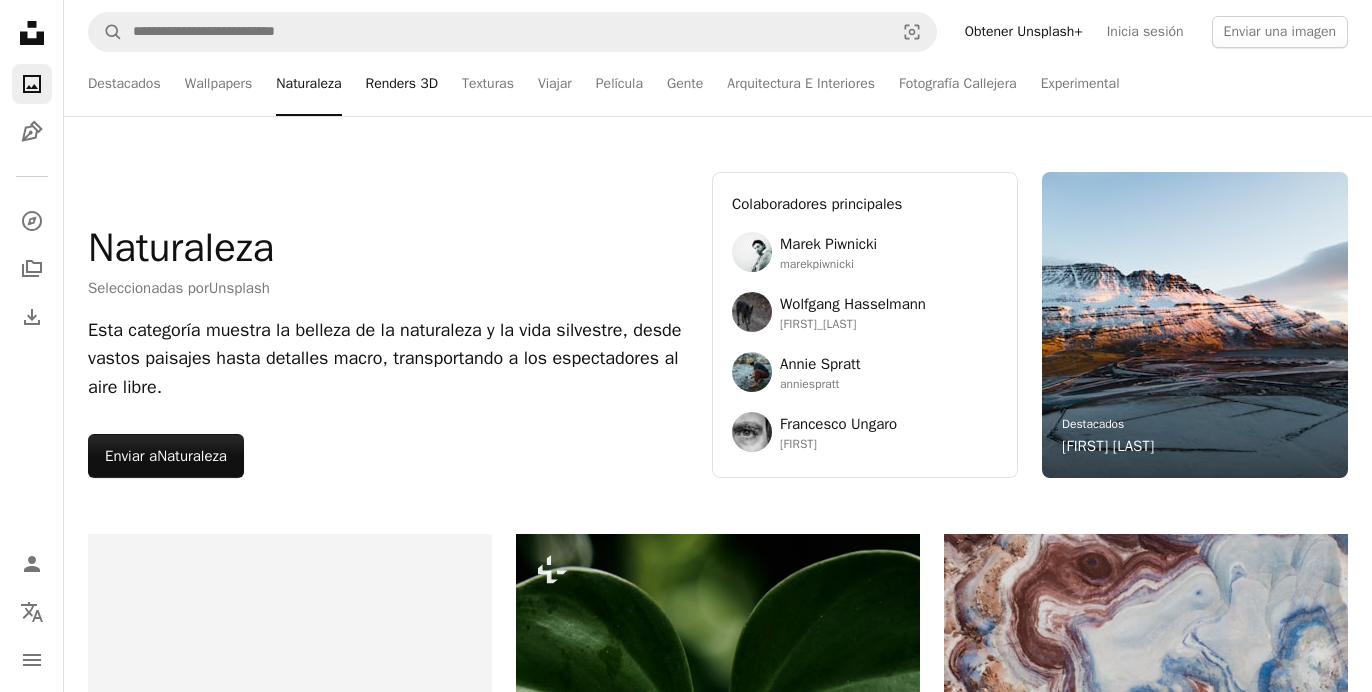 click on "Renders 3D" at bounding box center (402, 84) 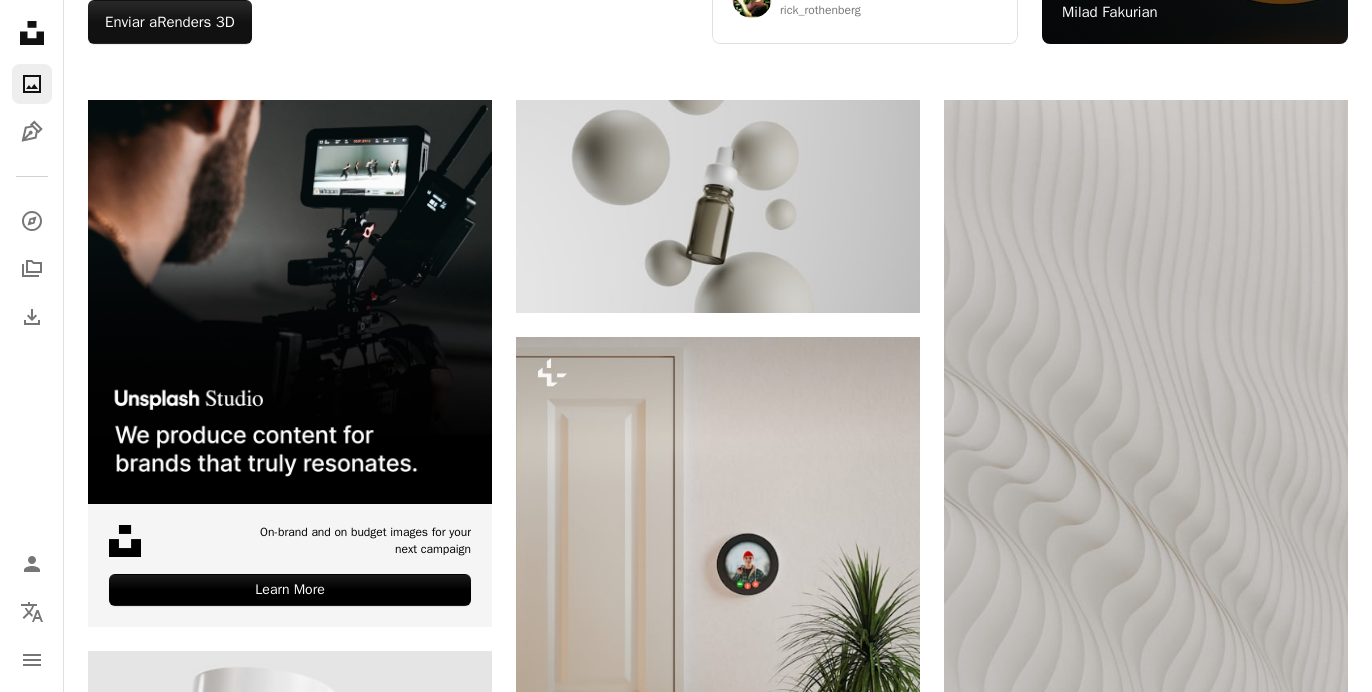 scroll, scrollTop: 0, scrollLeft: 0, axis: both 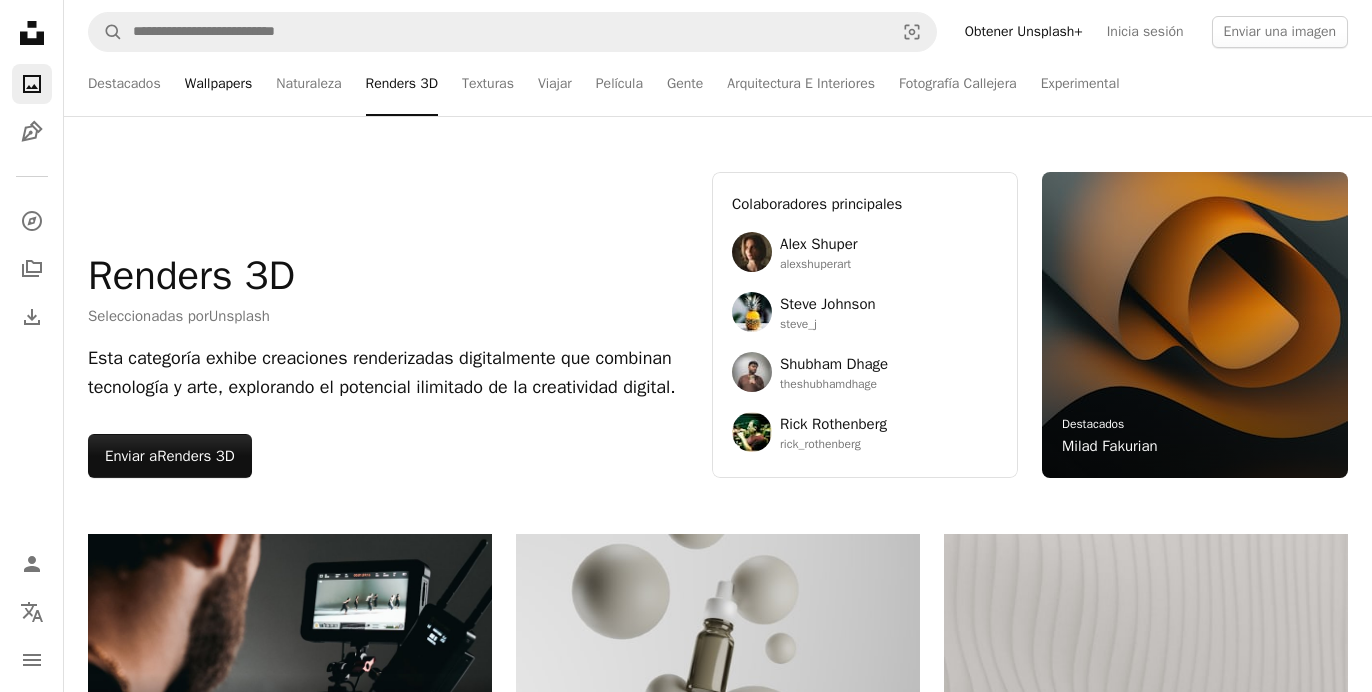 click on "Wallpapers" at bounding box center [219, 84] 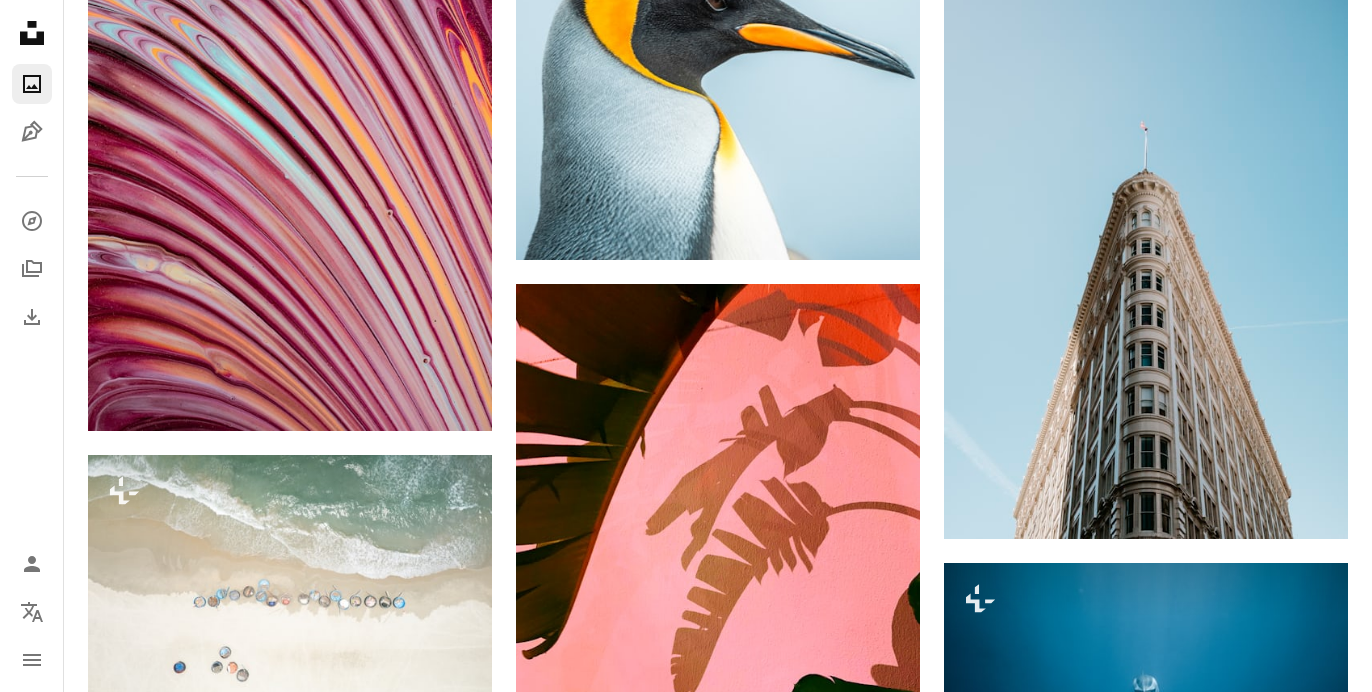 scroll, scrollTop: 26435, scrollLeft: 0, axis: vertical 